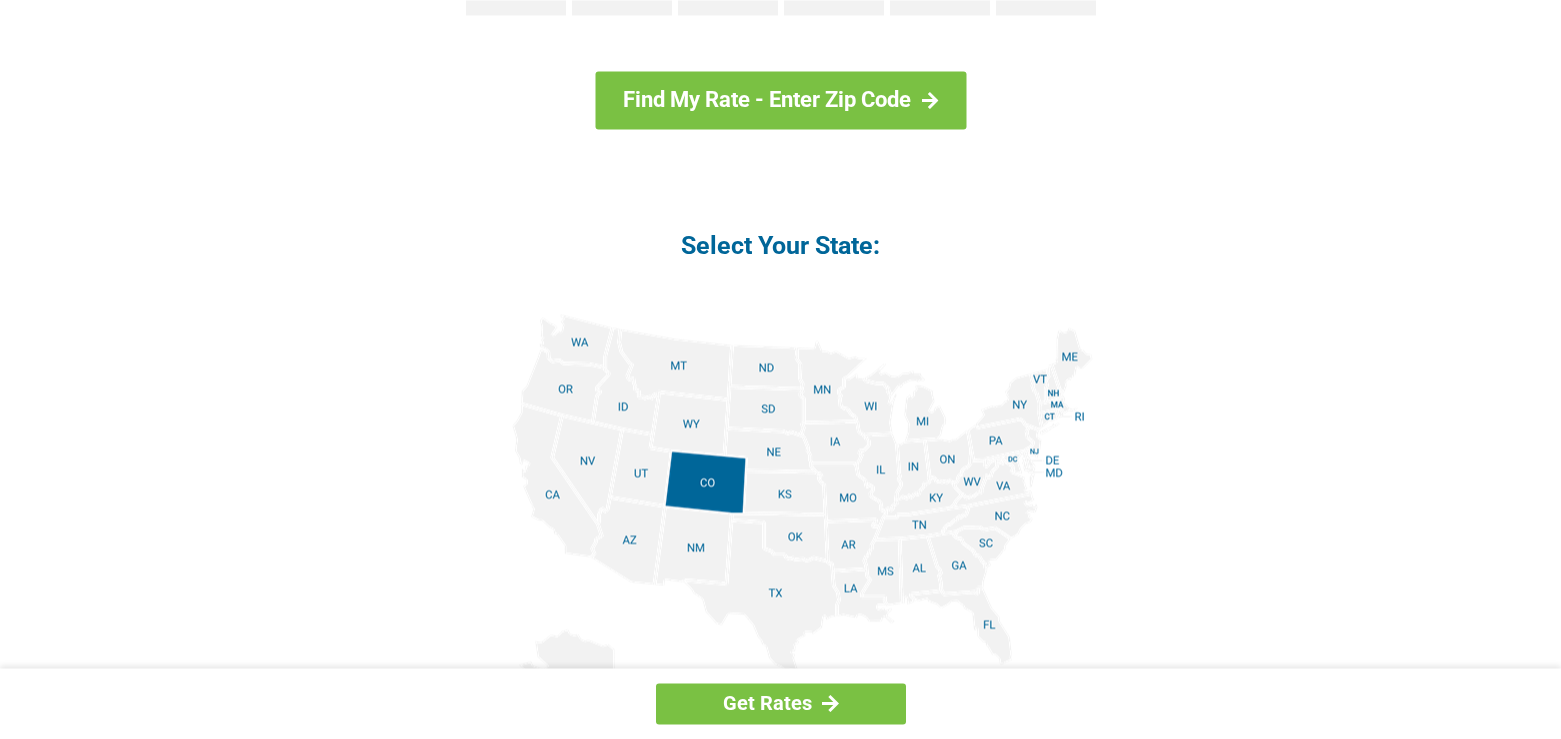 scroll, scrollTop: 2244, scrollLeft: 0, axis: vertical 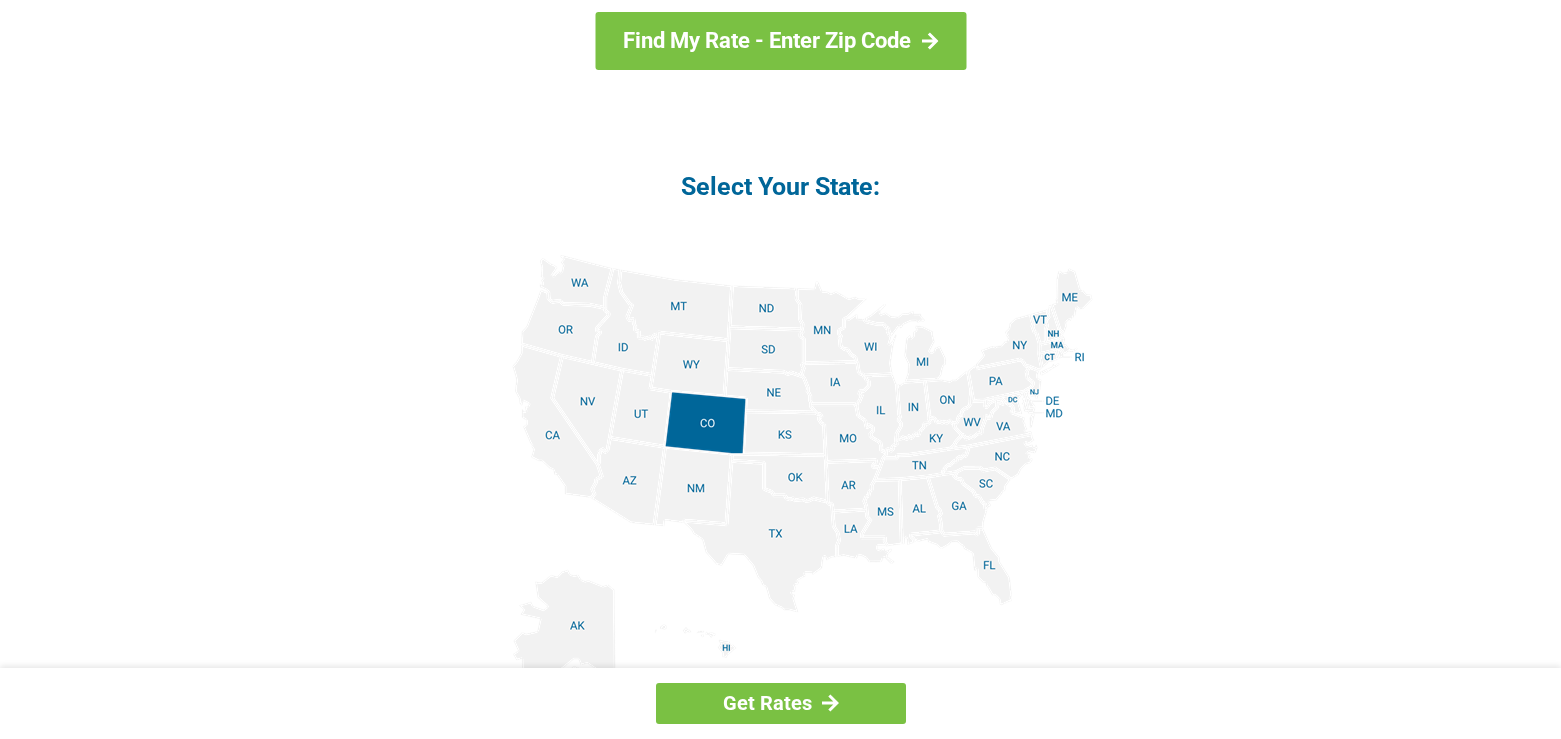 click at bounding box center [781, 480] 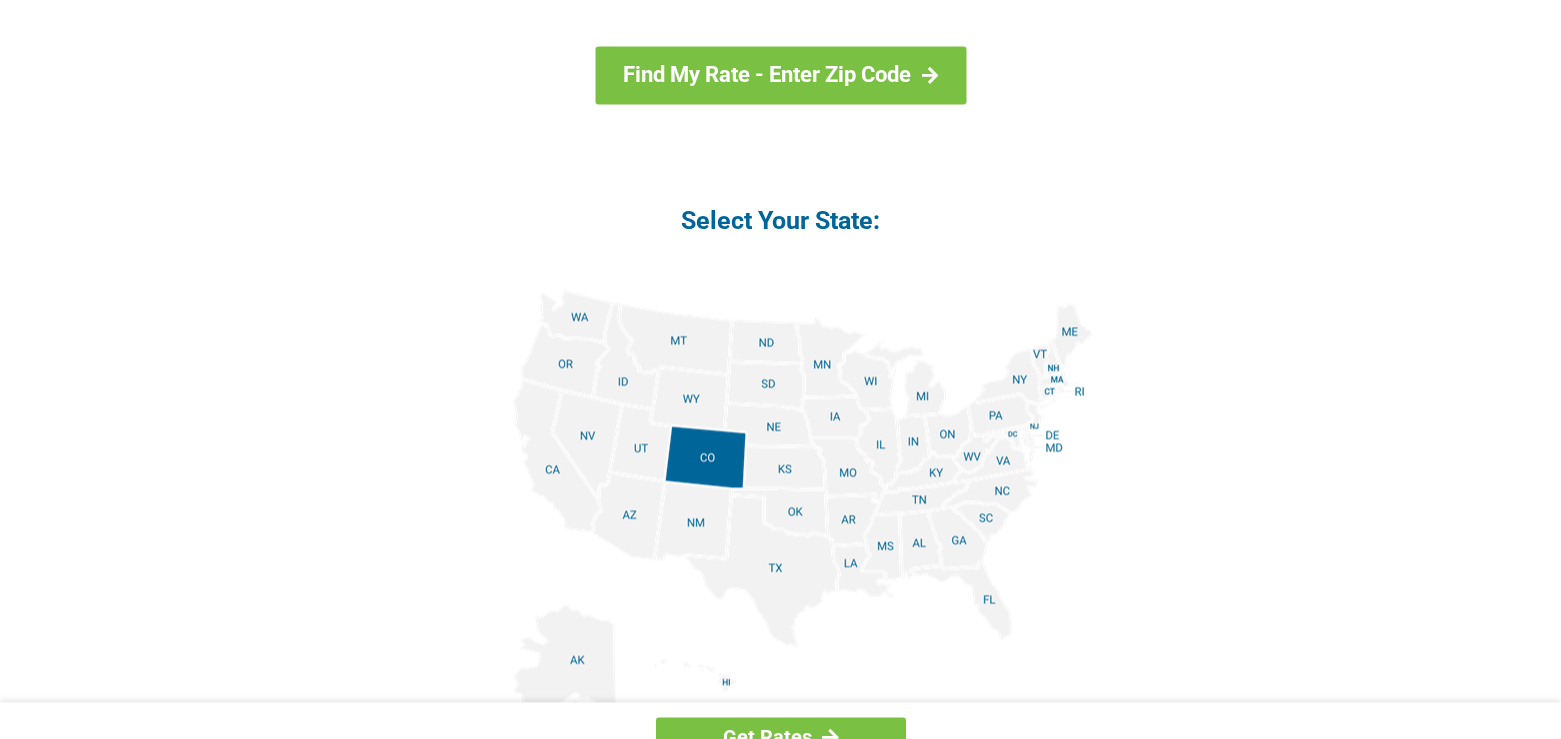 drag, startPoint x: 800, startPoint y: 478, endPoint x: 800, endPoint y: 513, distance: 35 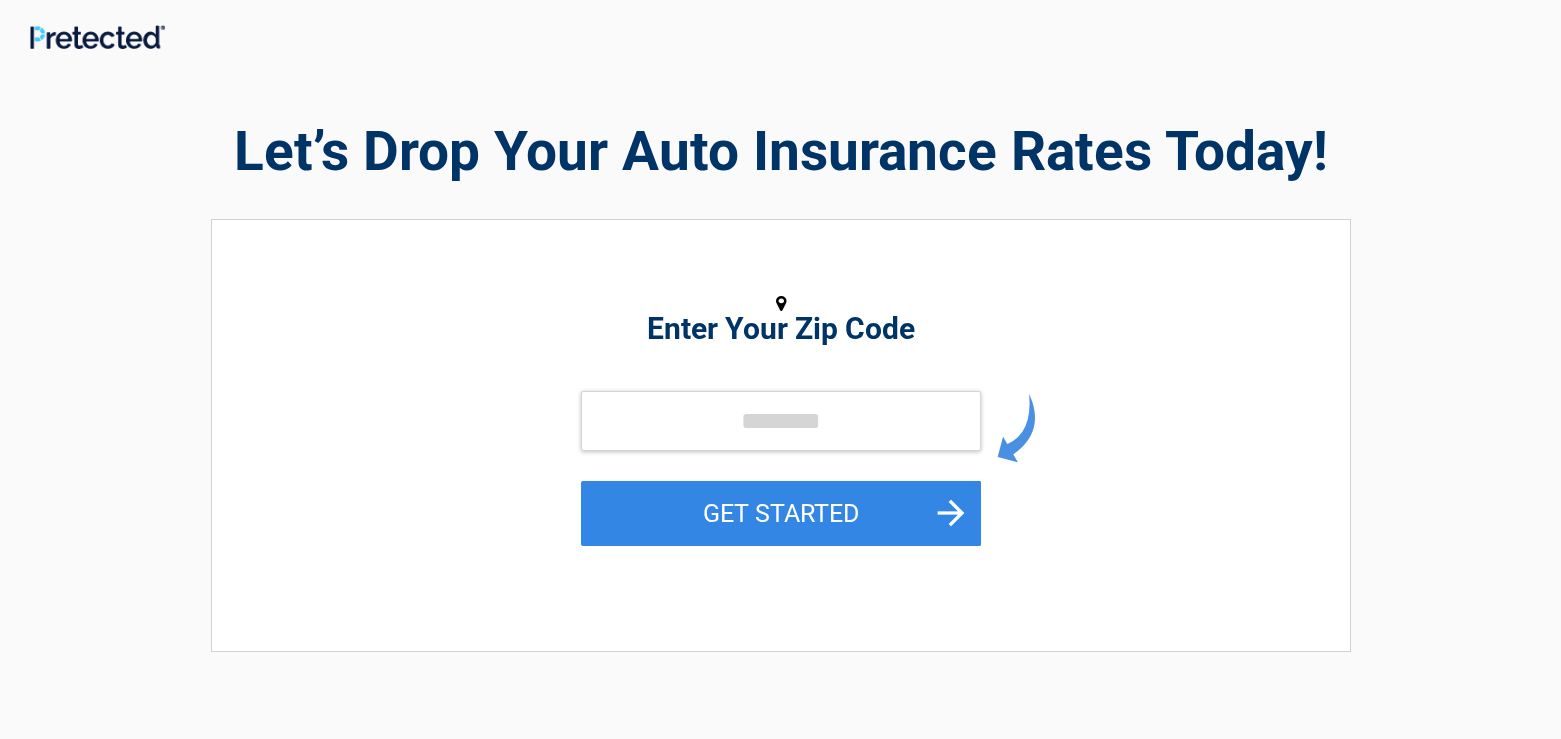 scroll, scrollTop: 0, scrollLeft: 0, axis: both 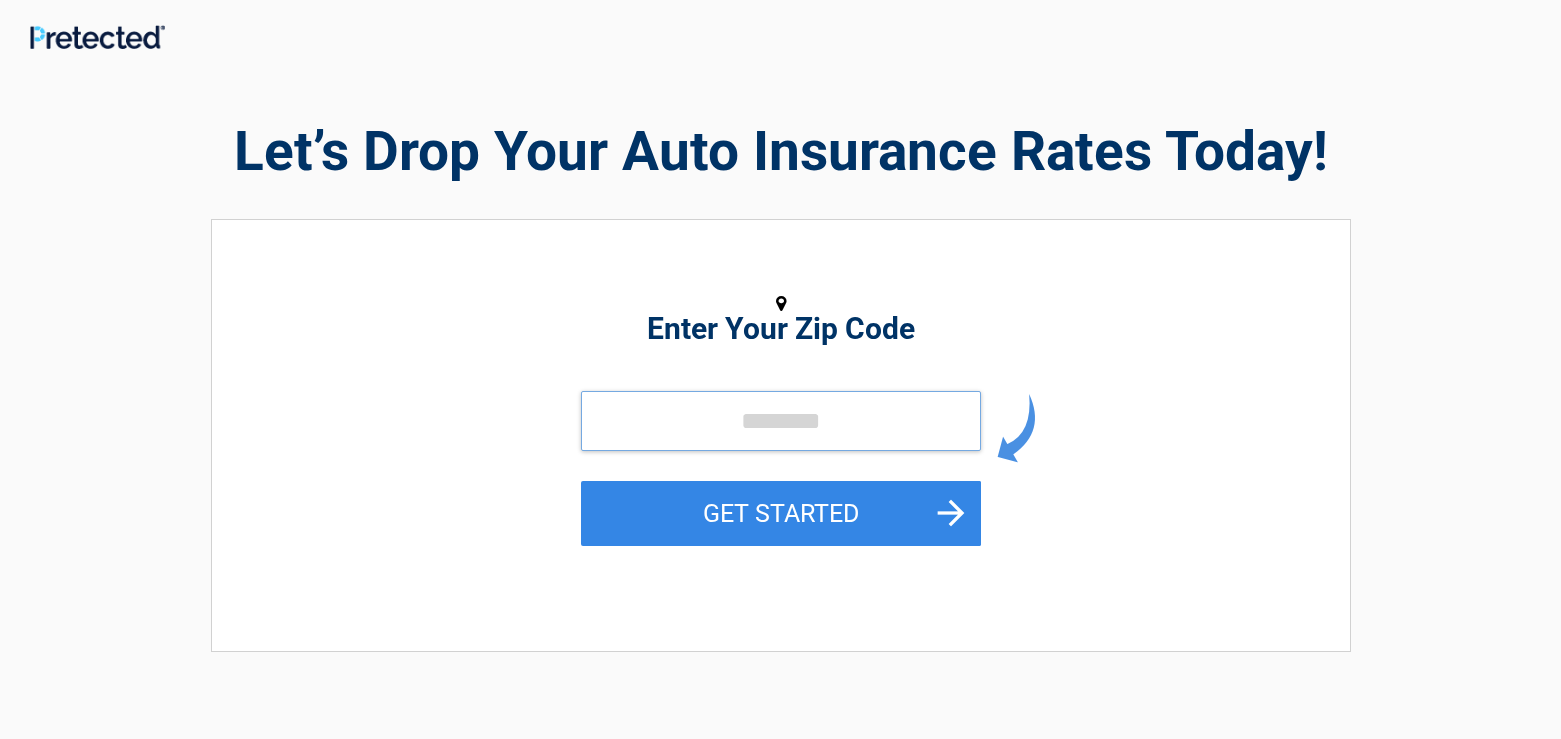 click at bounding box center (781, 421) 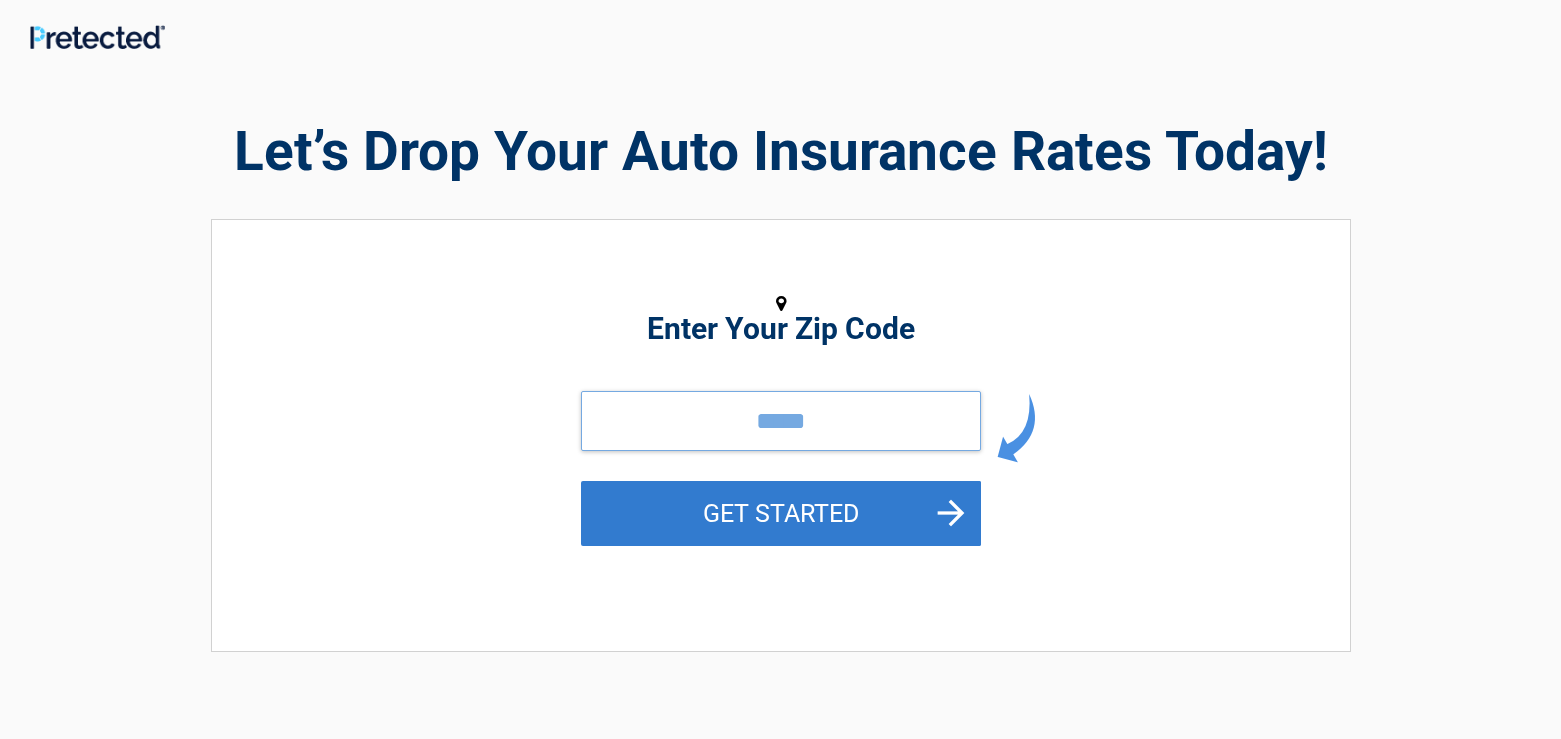 type on "*****" 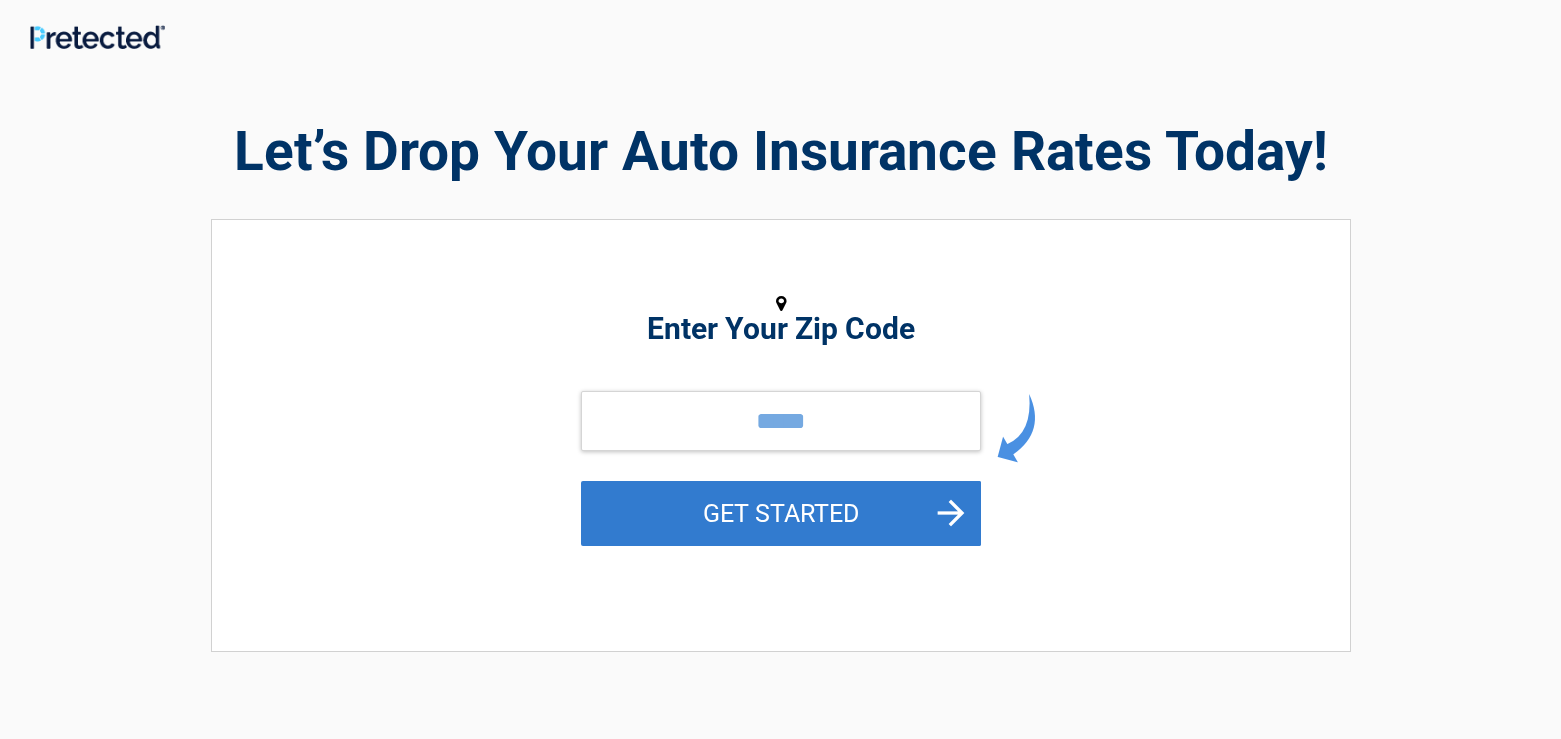 click on "GET STARTED" at bounding box center [781, 513] 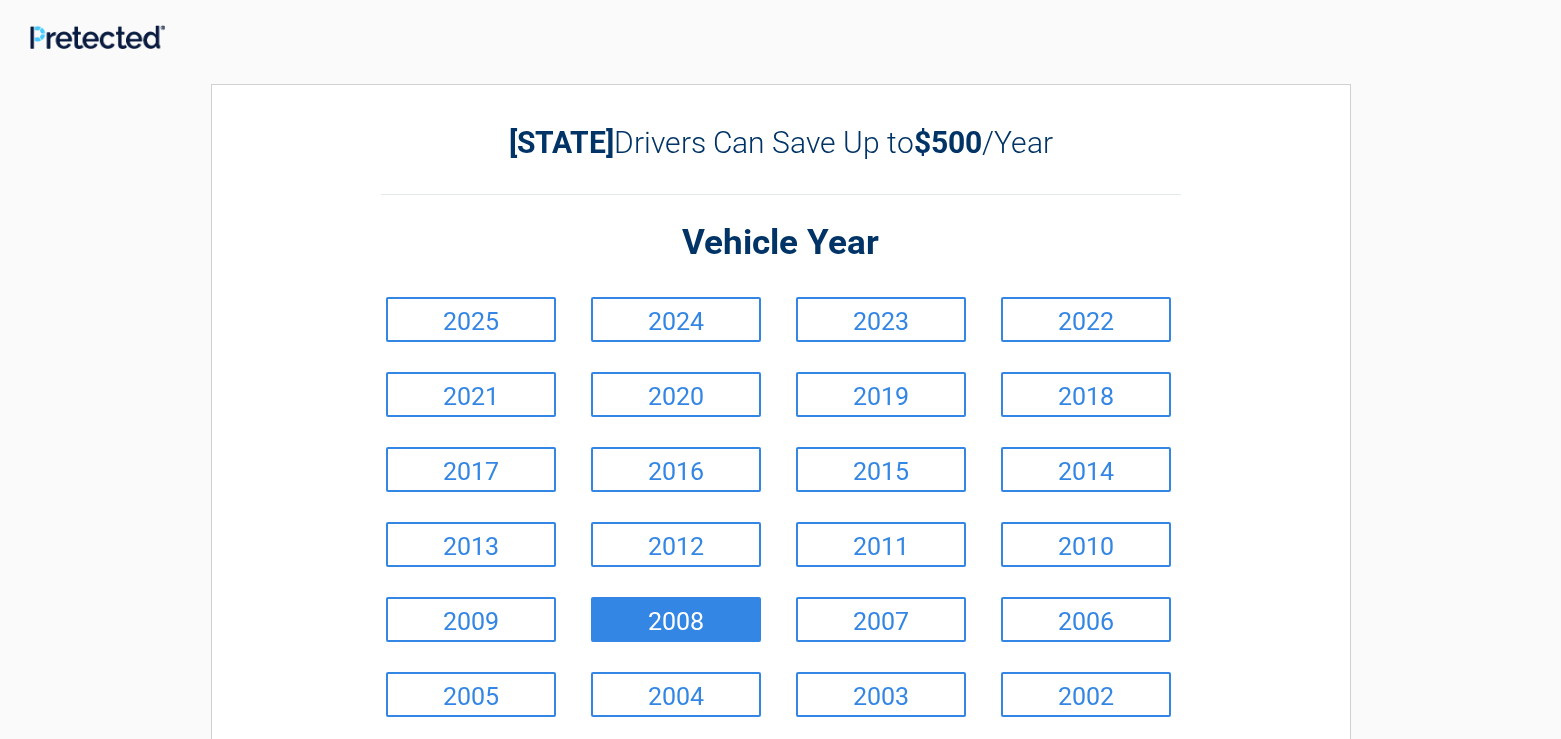 click on "2008" at bounding box center (676, 619) 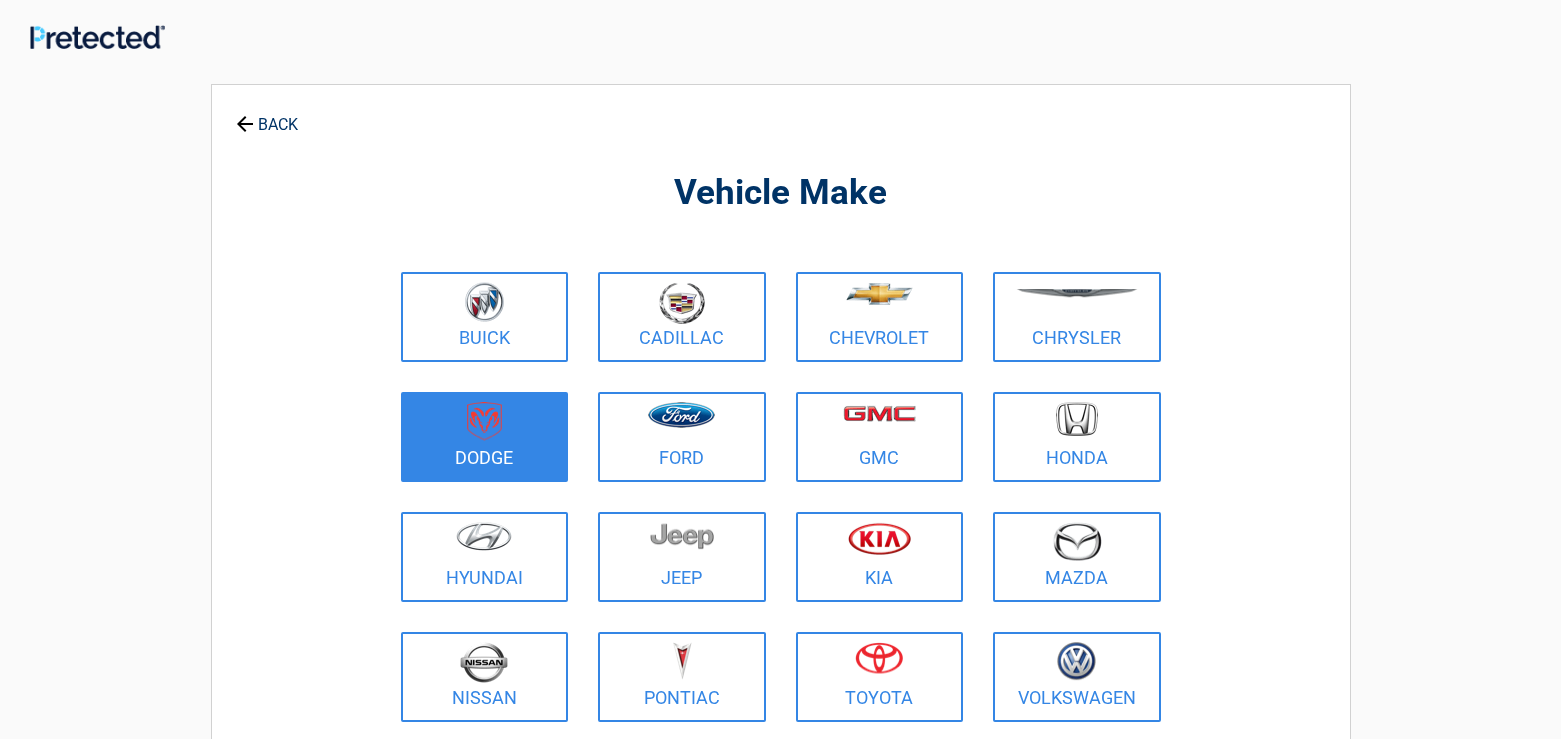 click at bounding box center (485, 424) 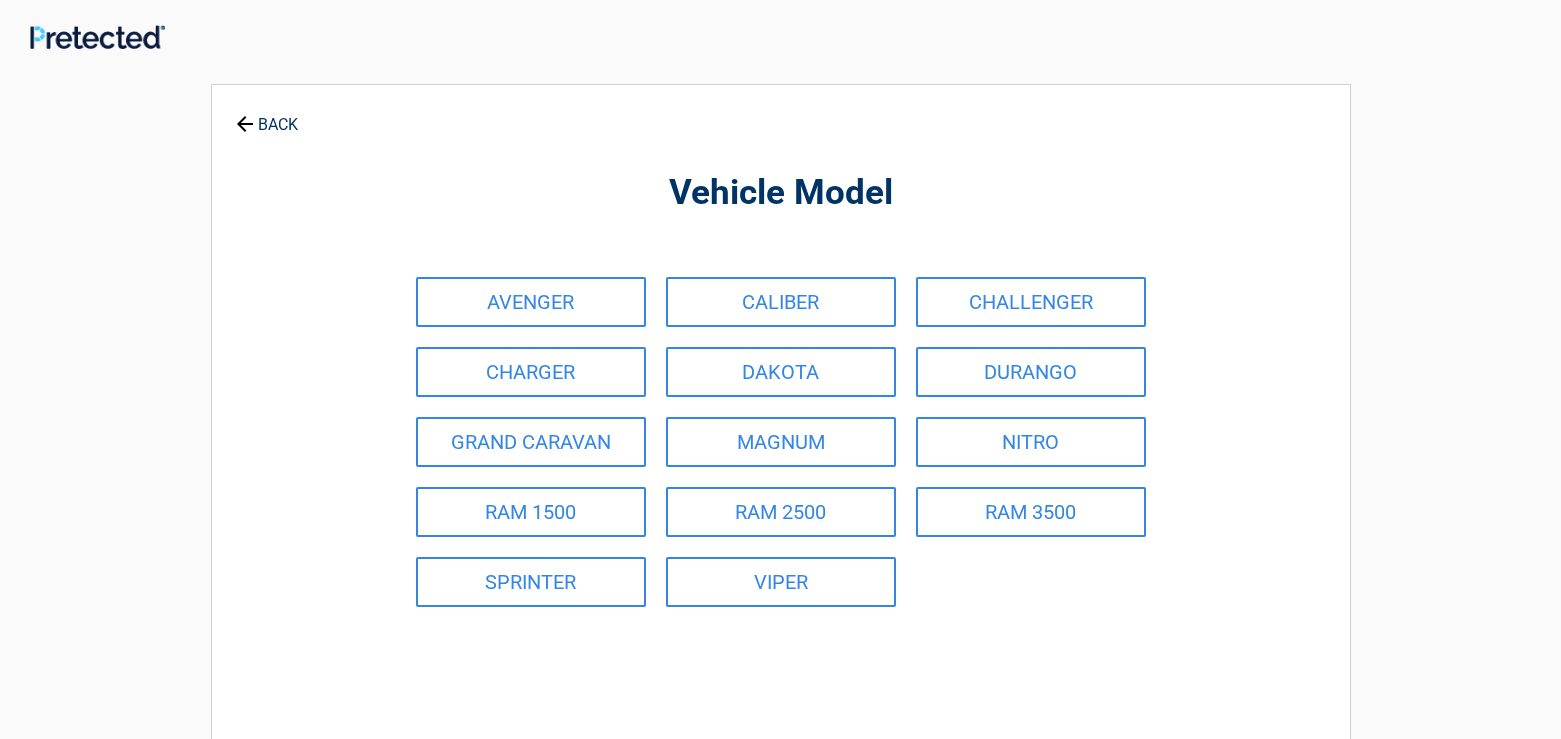 click on "GRAND CARAVAN" at bounding box center (531, 442) 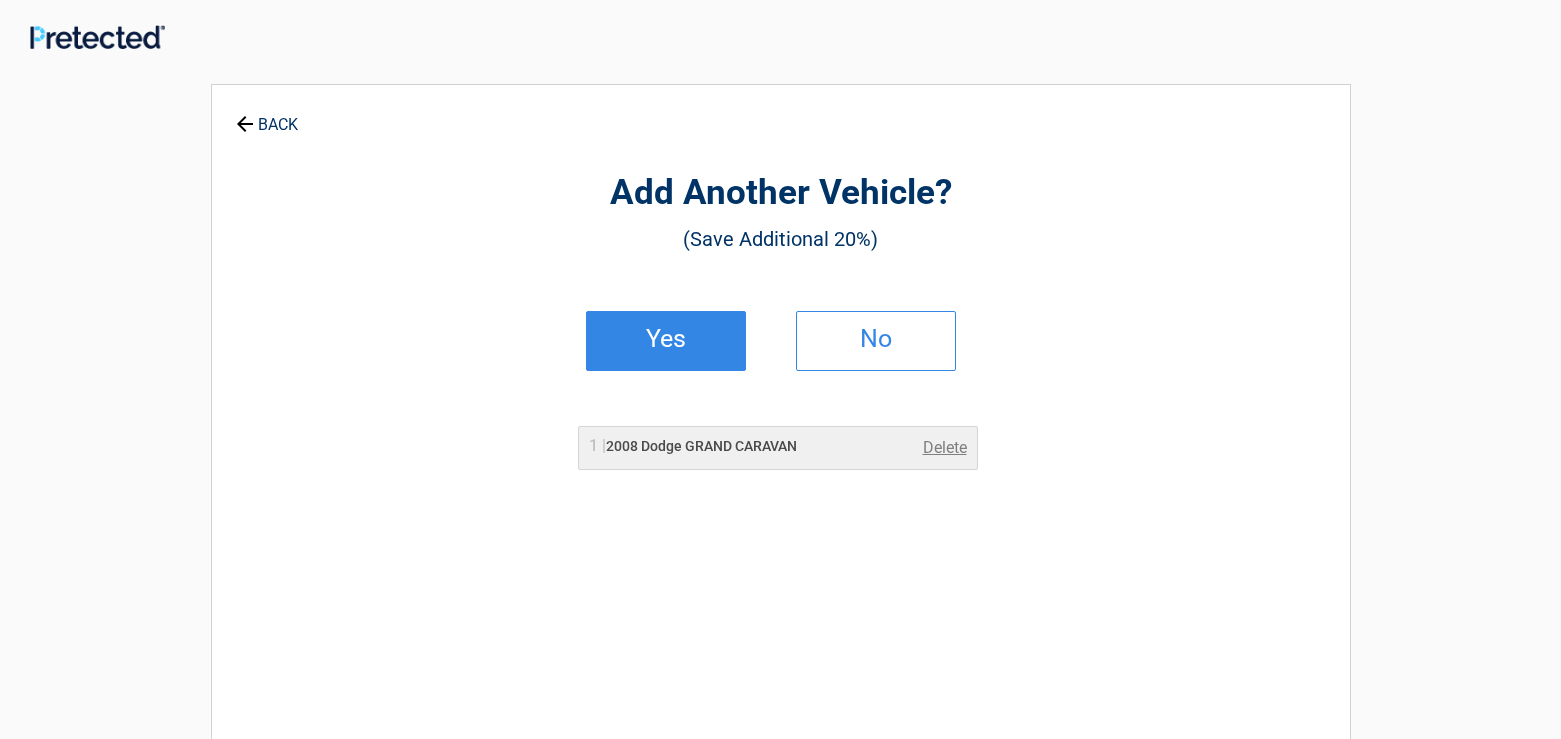 click on "Yes" at bounding box center [666, 339] 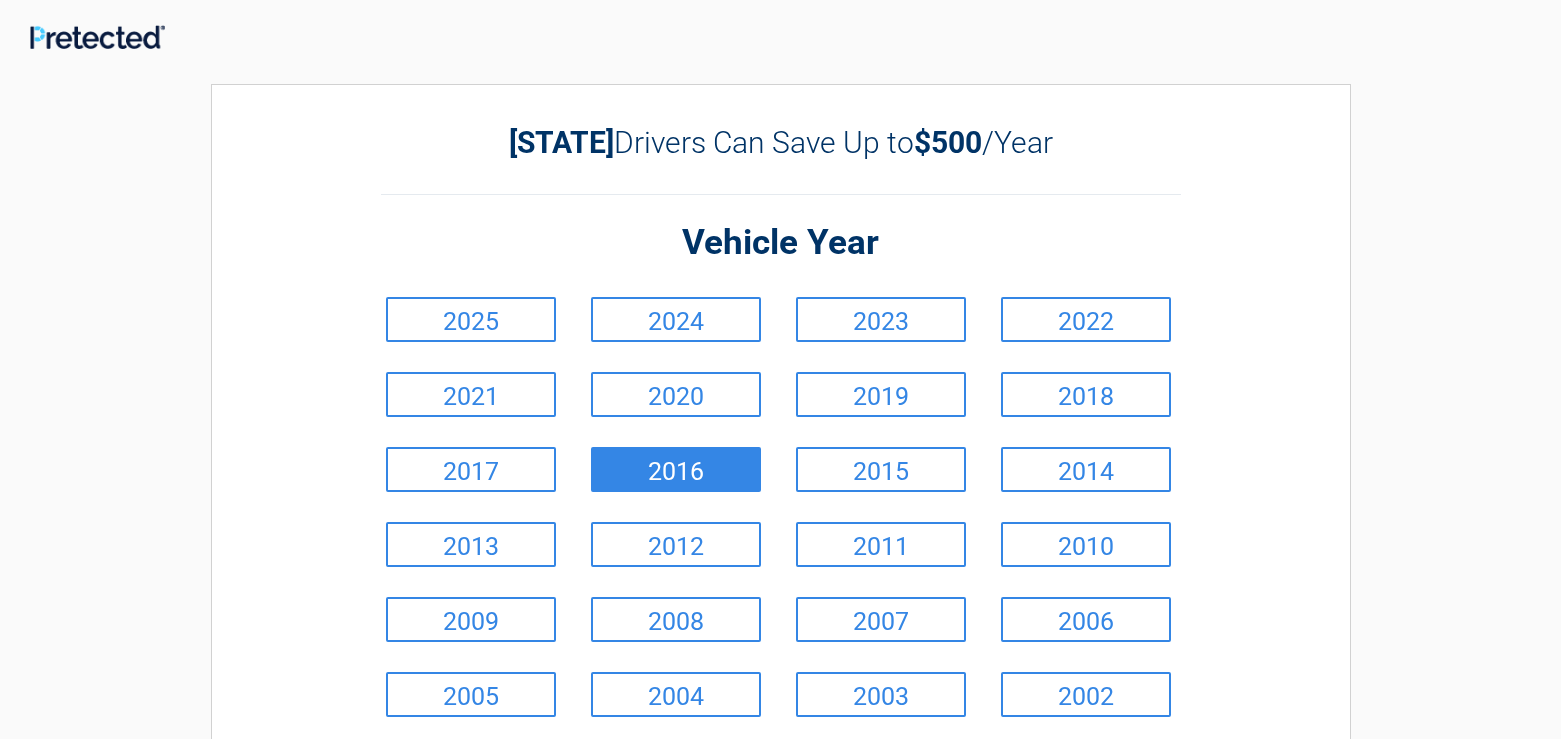 click on "2016" at bounding box center [676, 469] 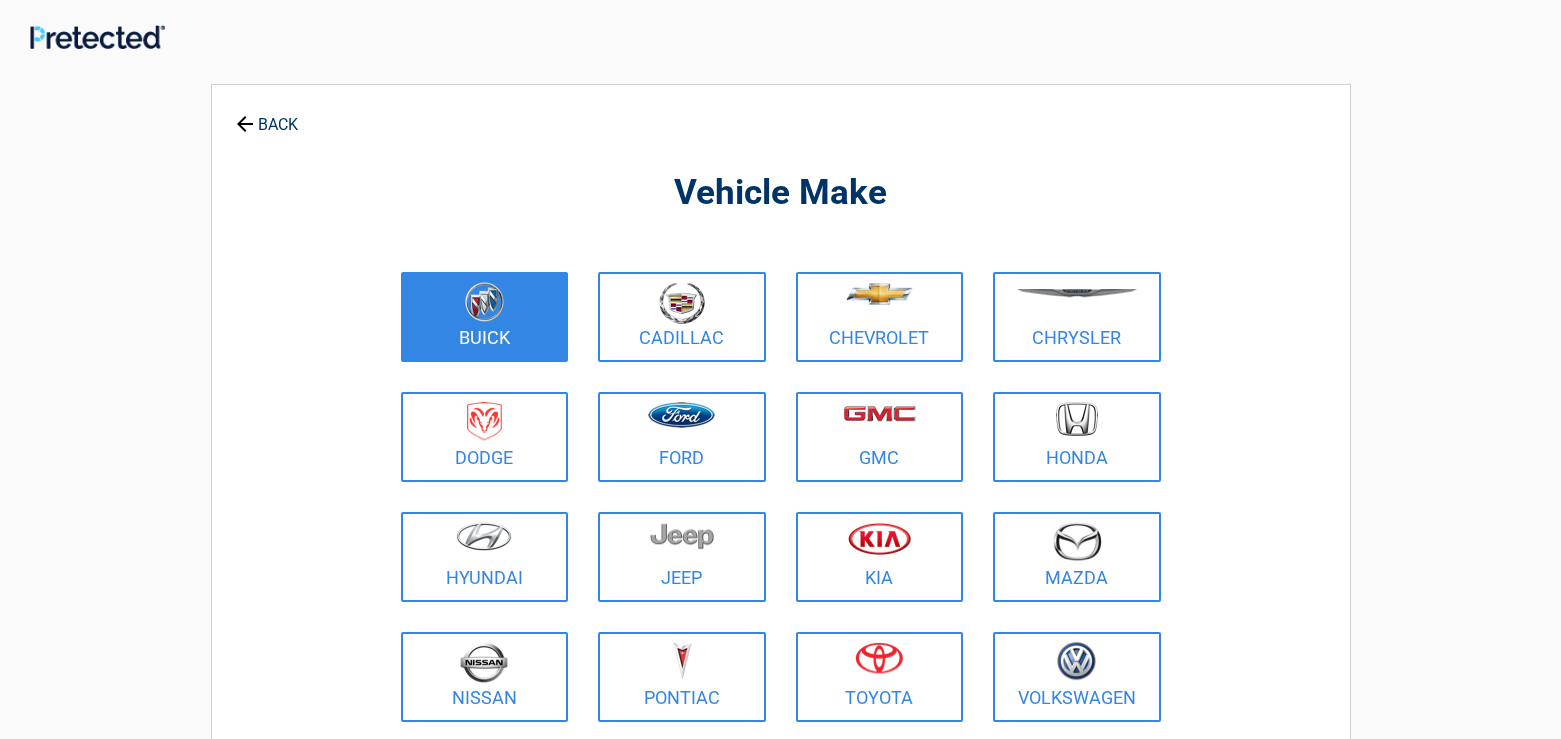 click on "Buick" at bounding box center (485, 317) 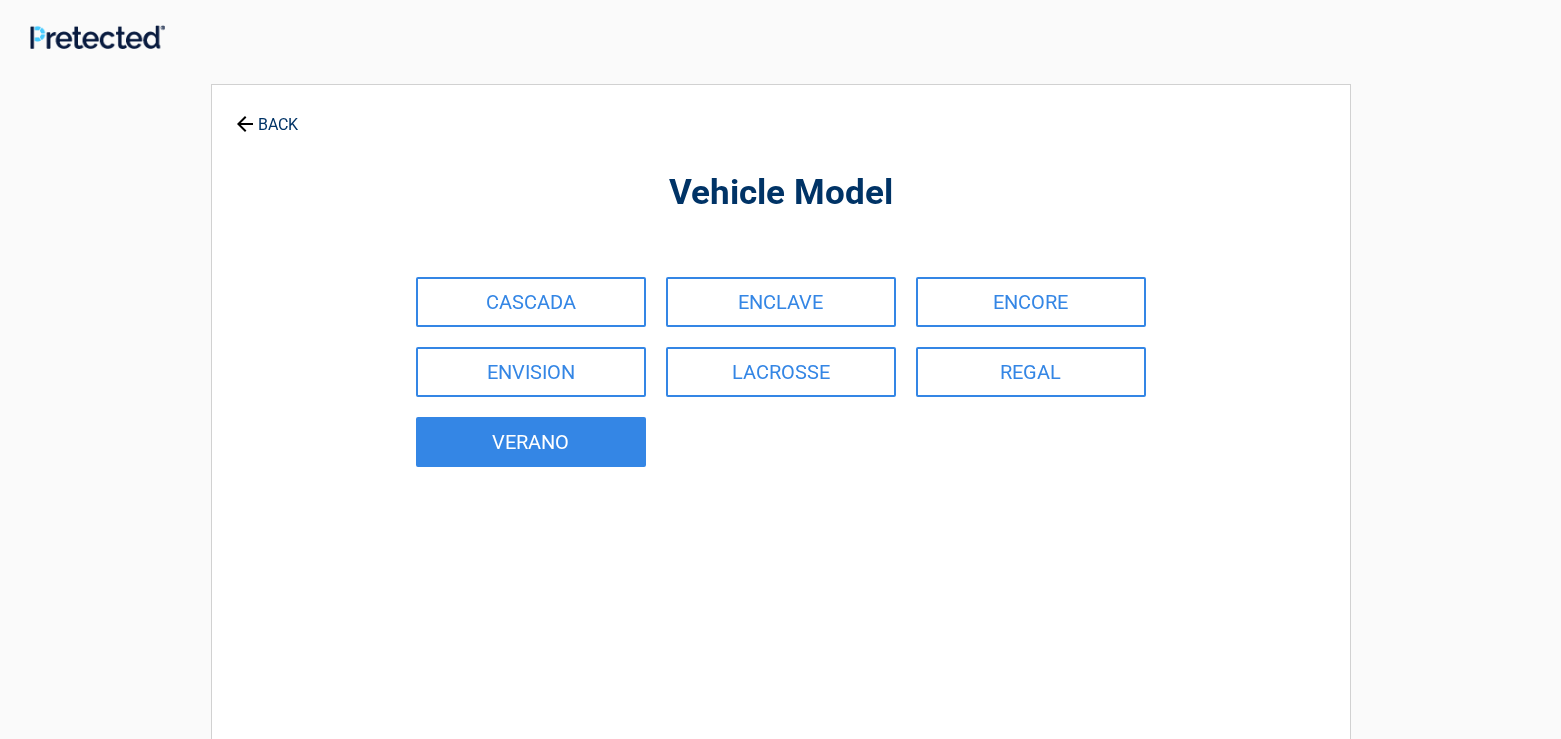 drag, startPoint x: 581, startPoint y: 432, endPoint x: 605, endPoint y: 441, distance: 25.632011 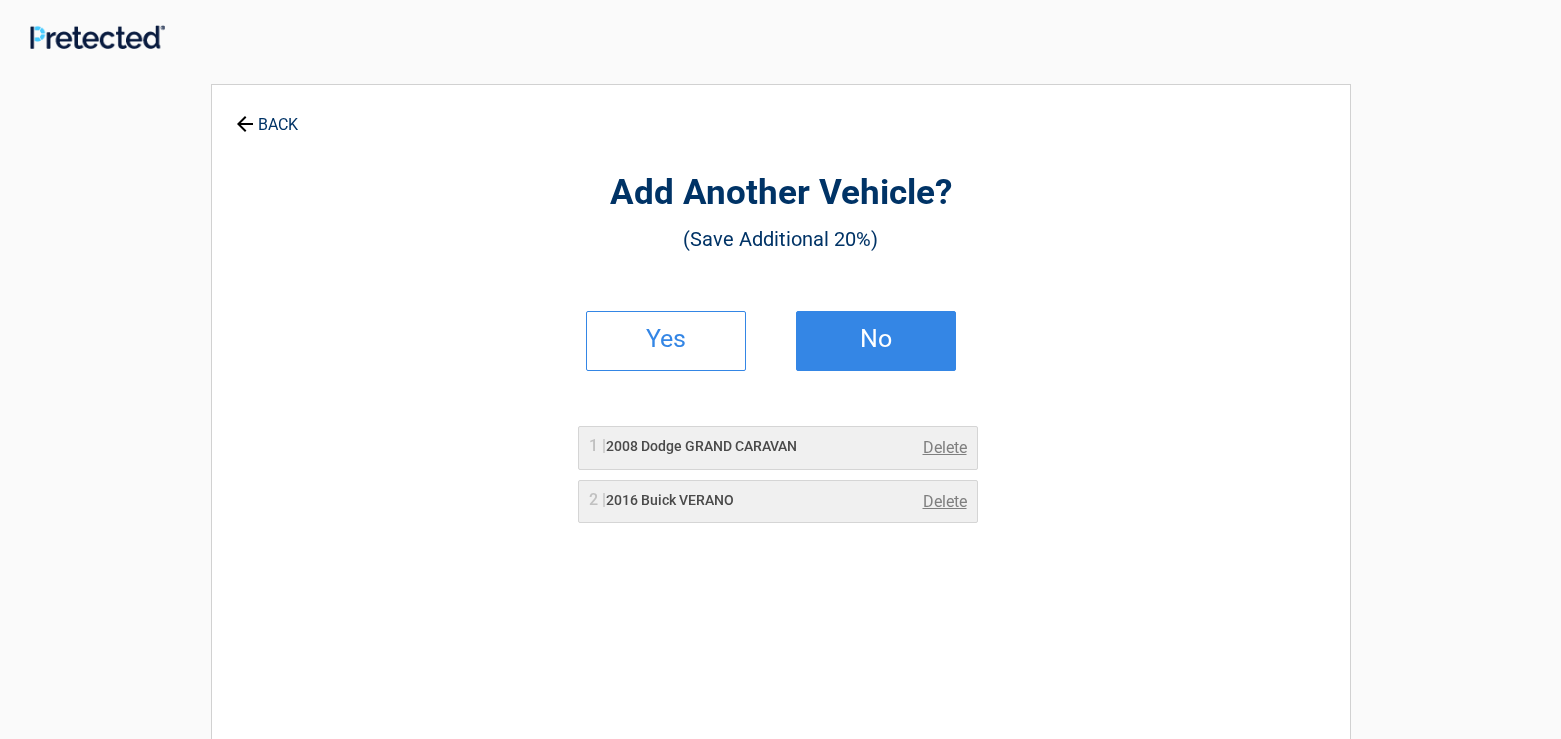 click on "No" at bounding box center (876, 339) 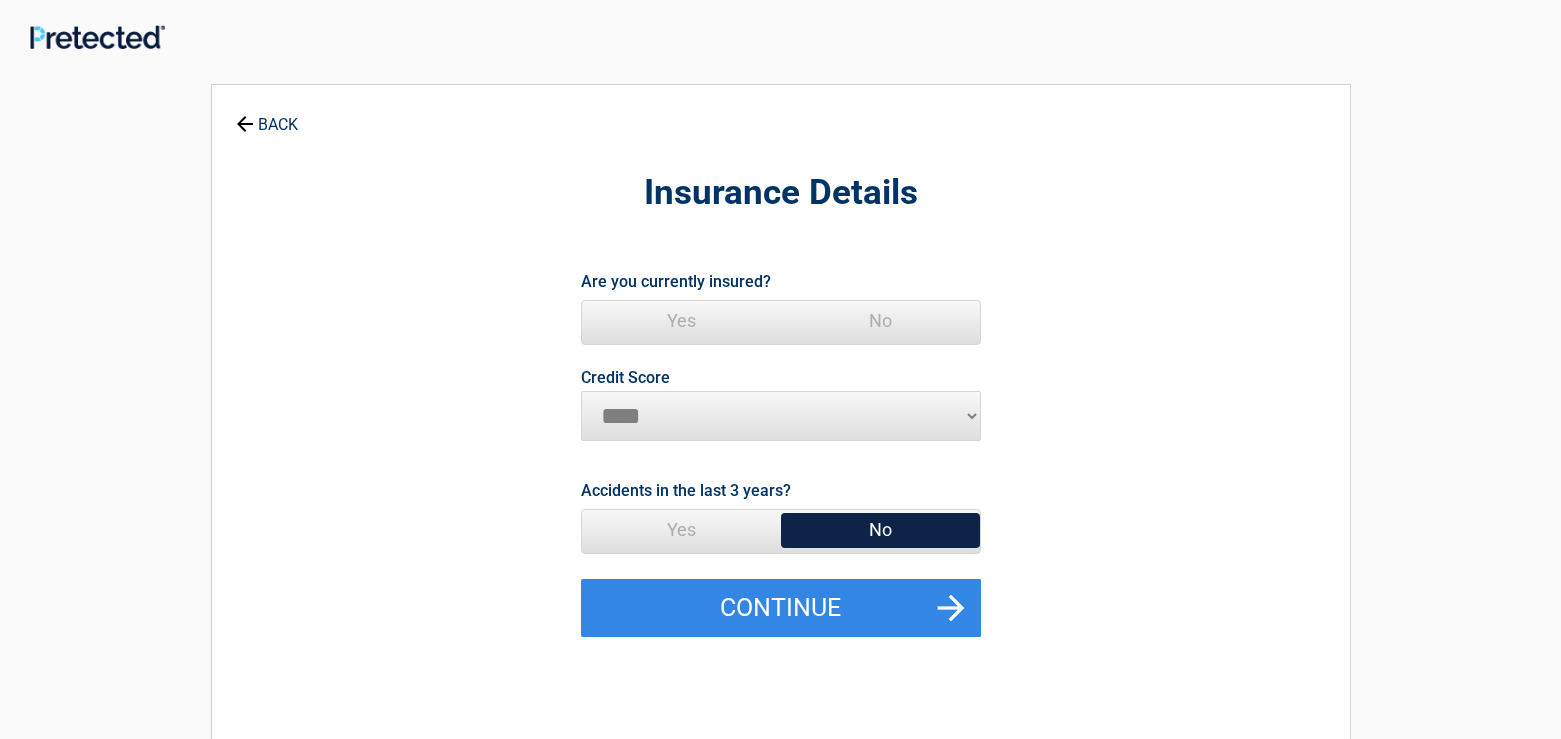click on "Yes" at bounding box center [681, 321] 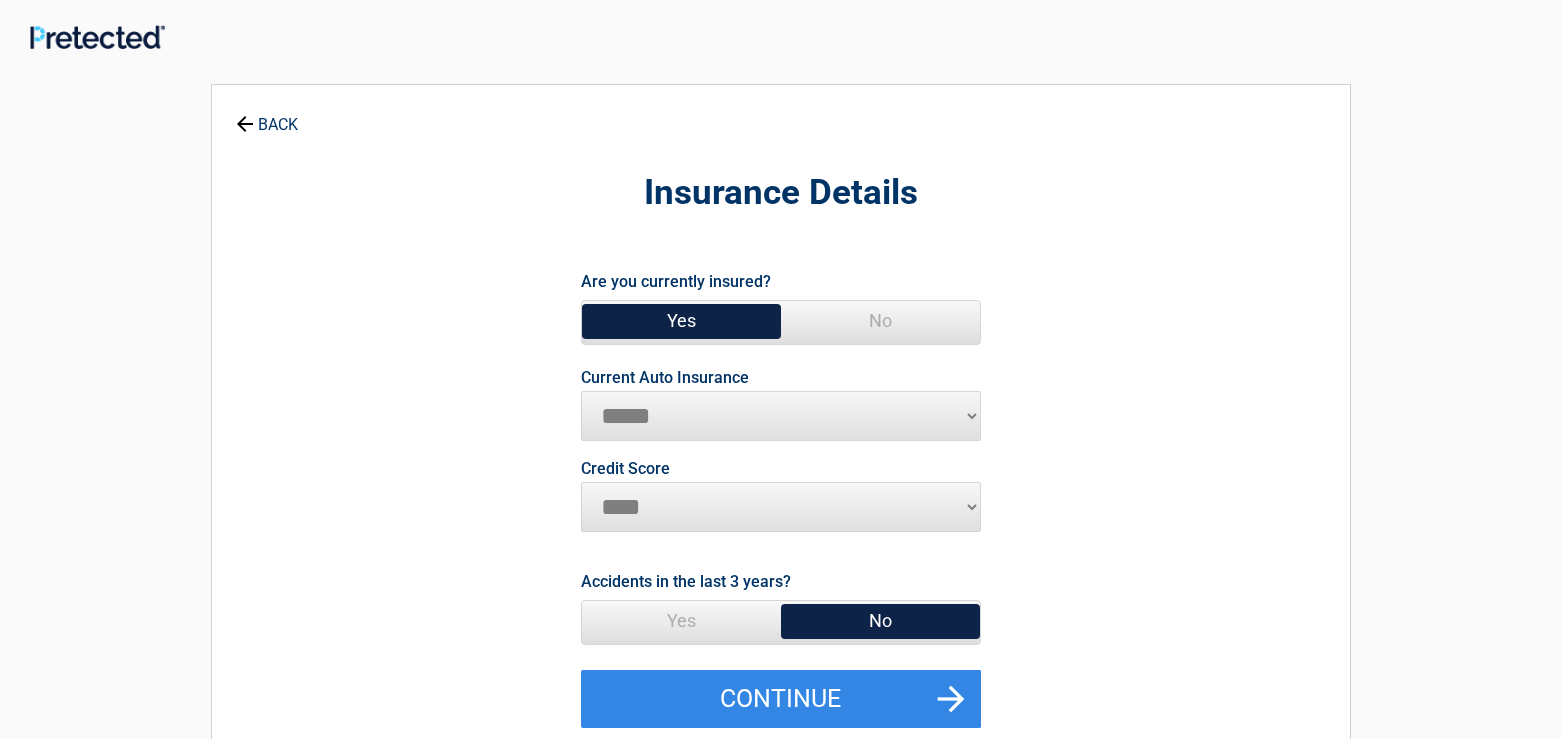 click on "**********" at bounding box center (781, 416) 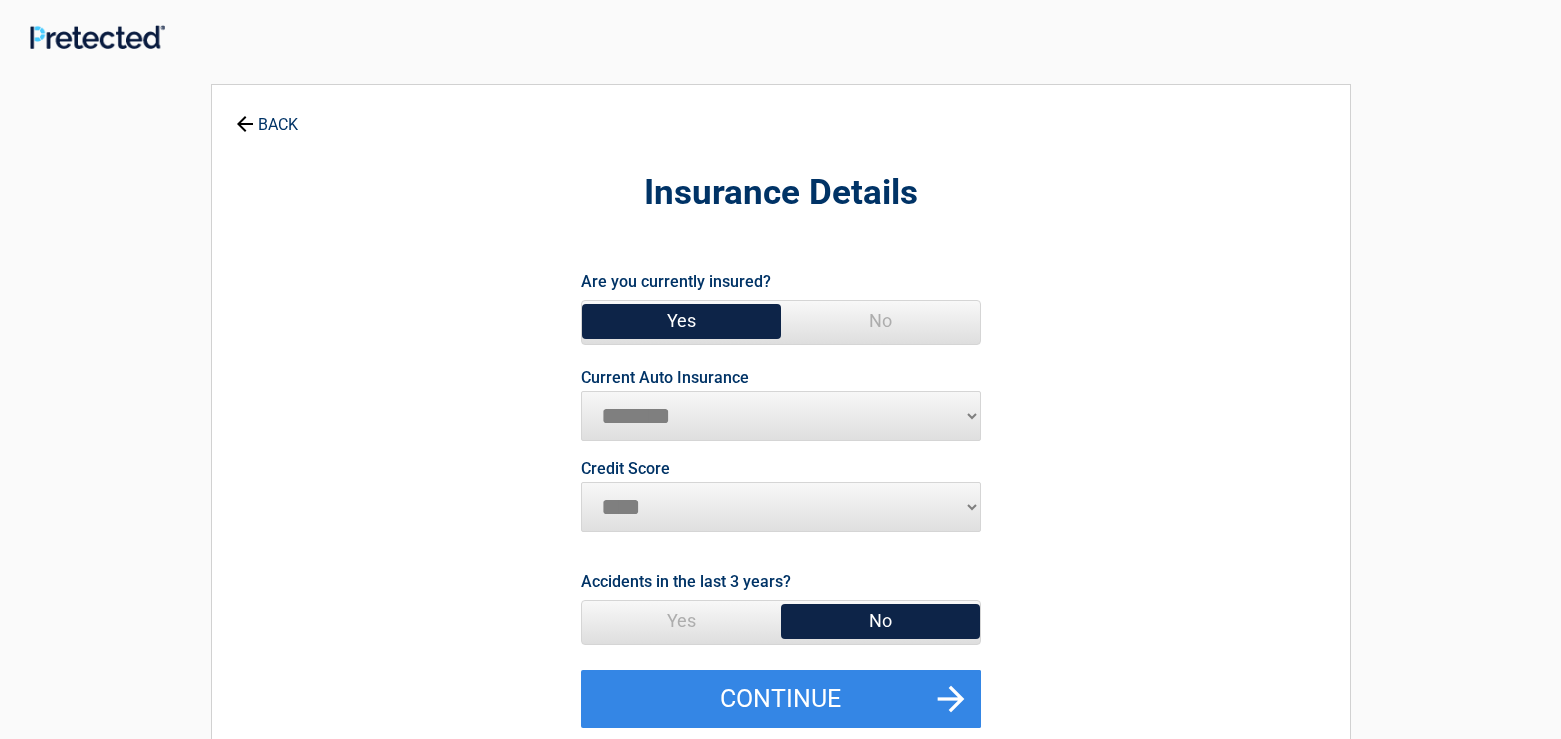 click on "*******" at bounding box center [0, 0] 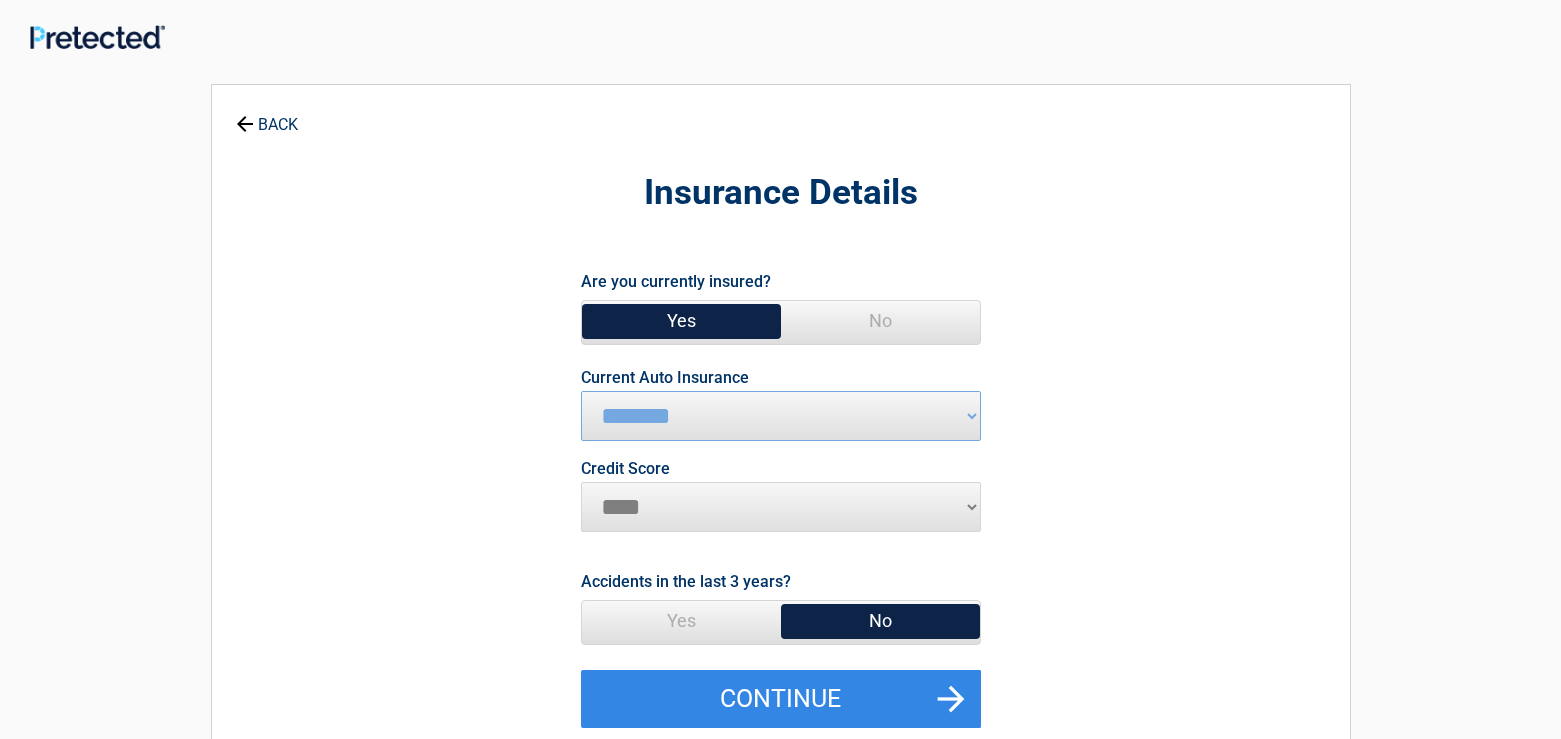 click on "*********
****
*******
****" at bounding box center (781, 507) 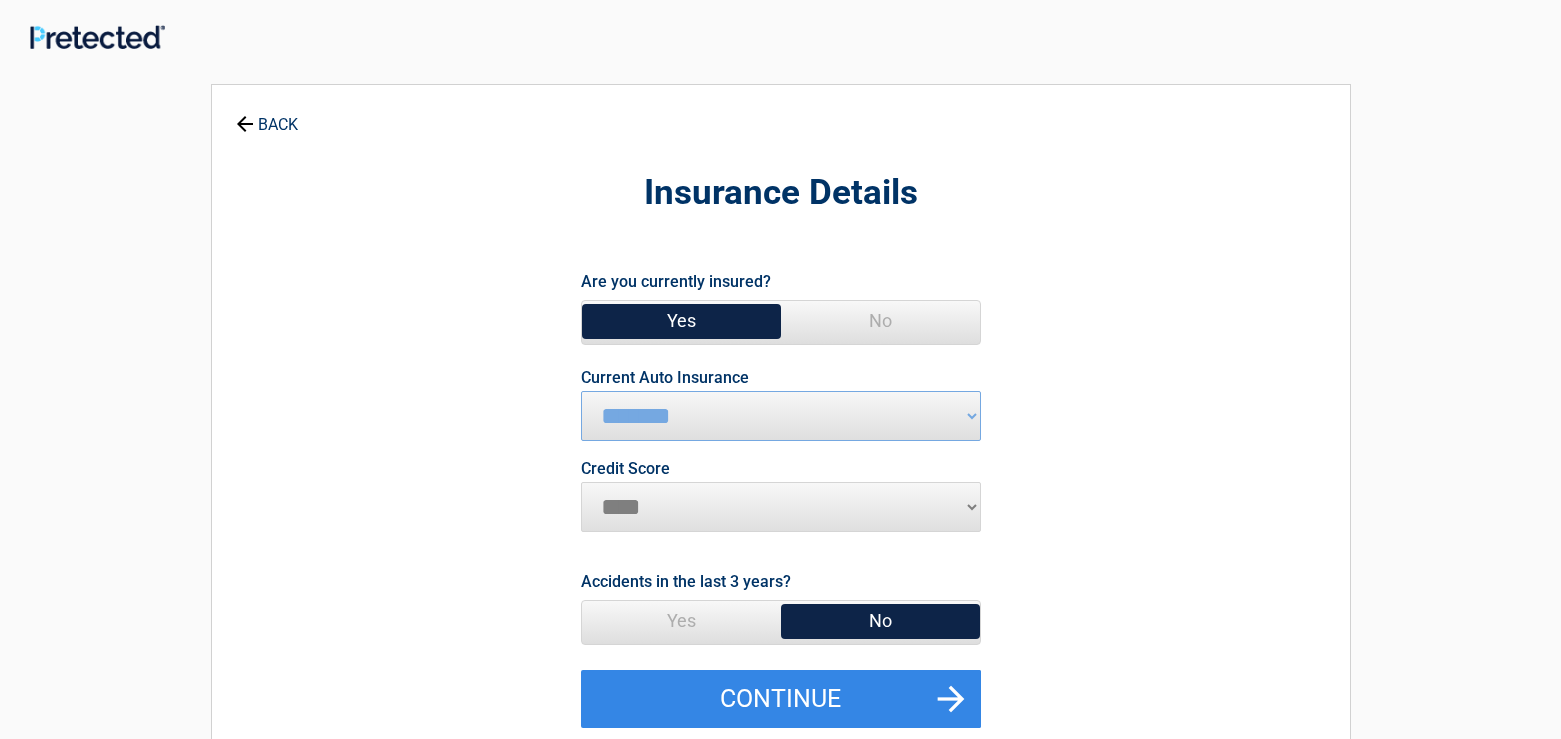 select on "*********" 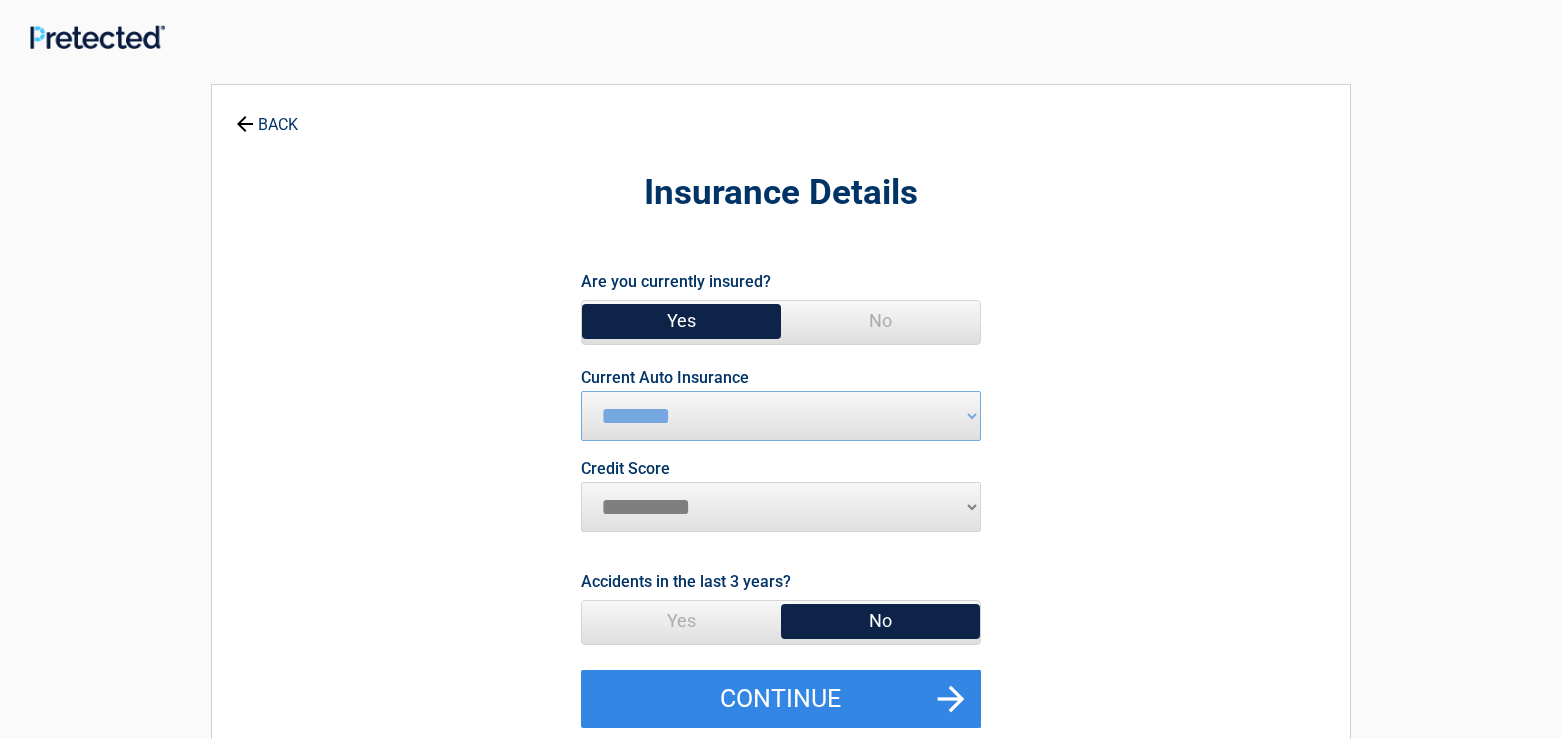 click on "*********" at bounding box center (0, 0) 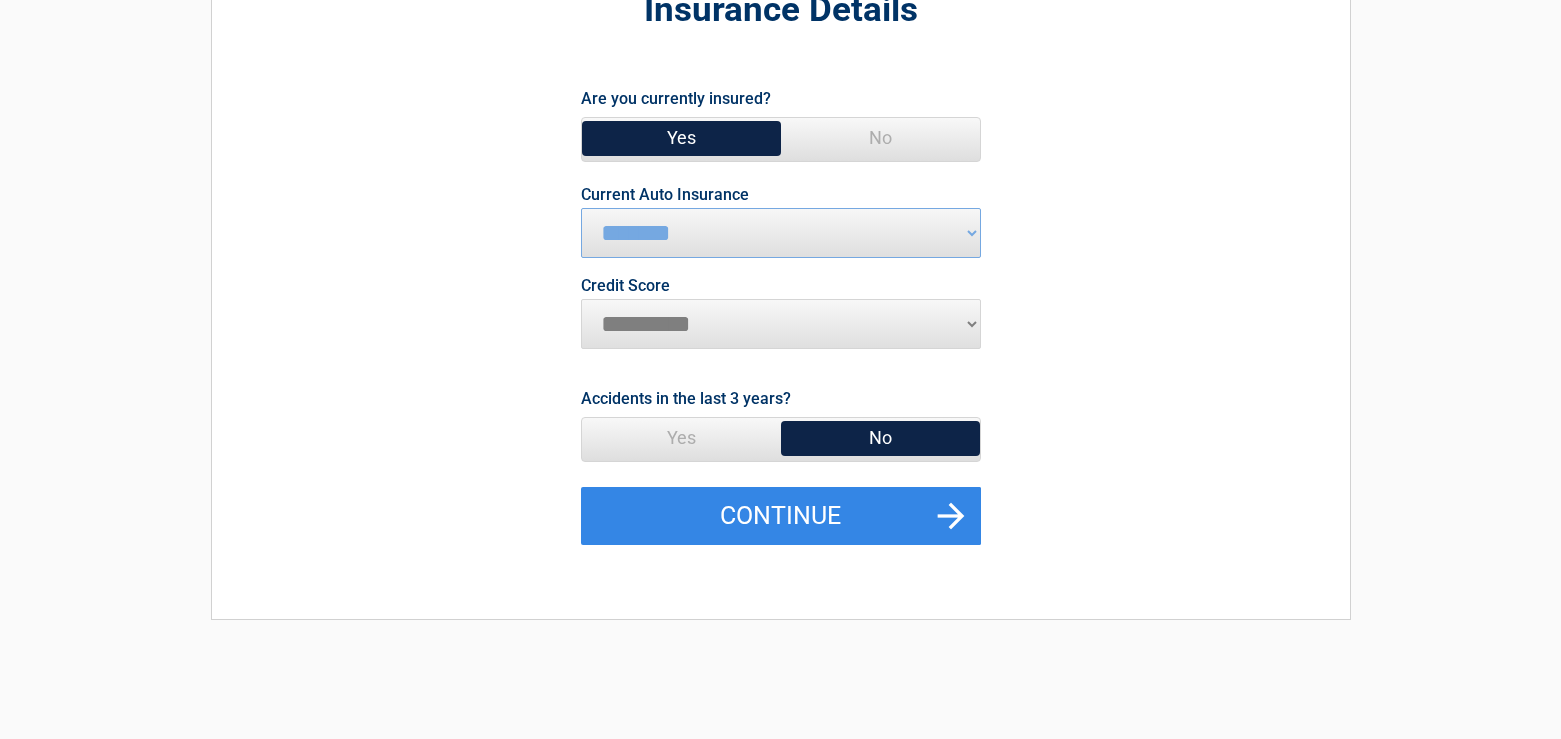 scroll, scrollTop: 204, scrollLeft: 0, axis: vertical 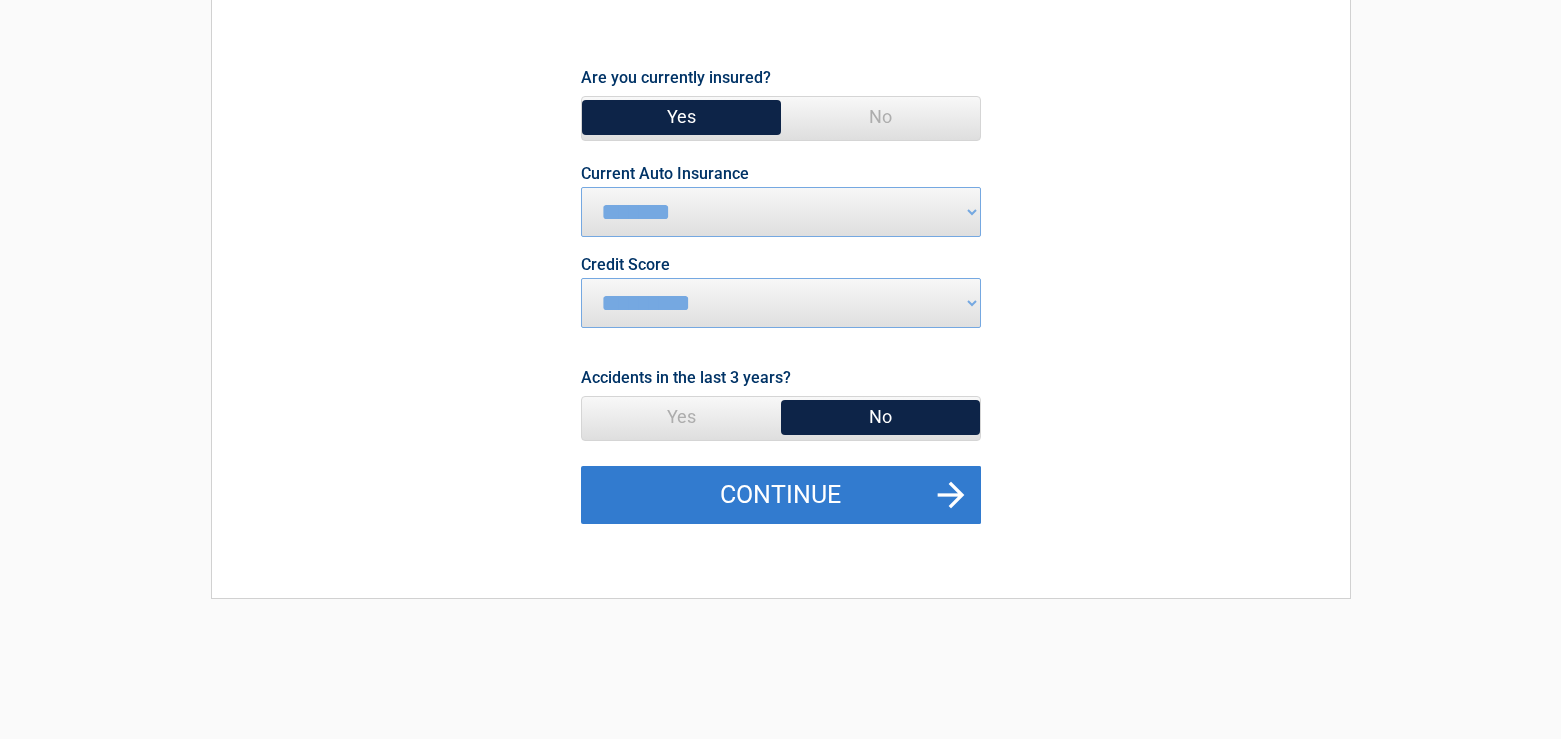 click on "Continue" at bounding box center (781, 495) 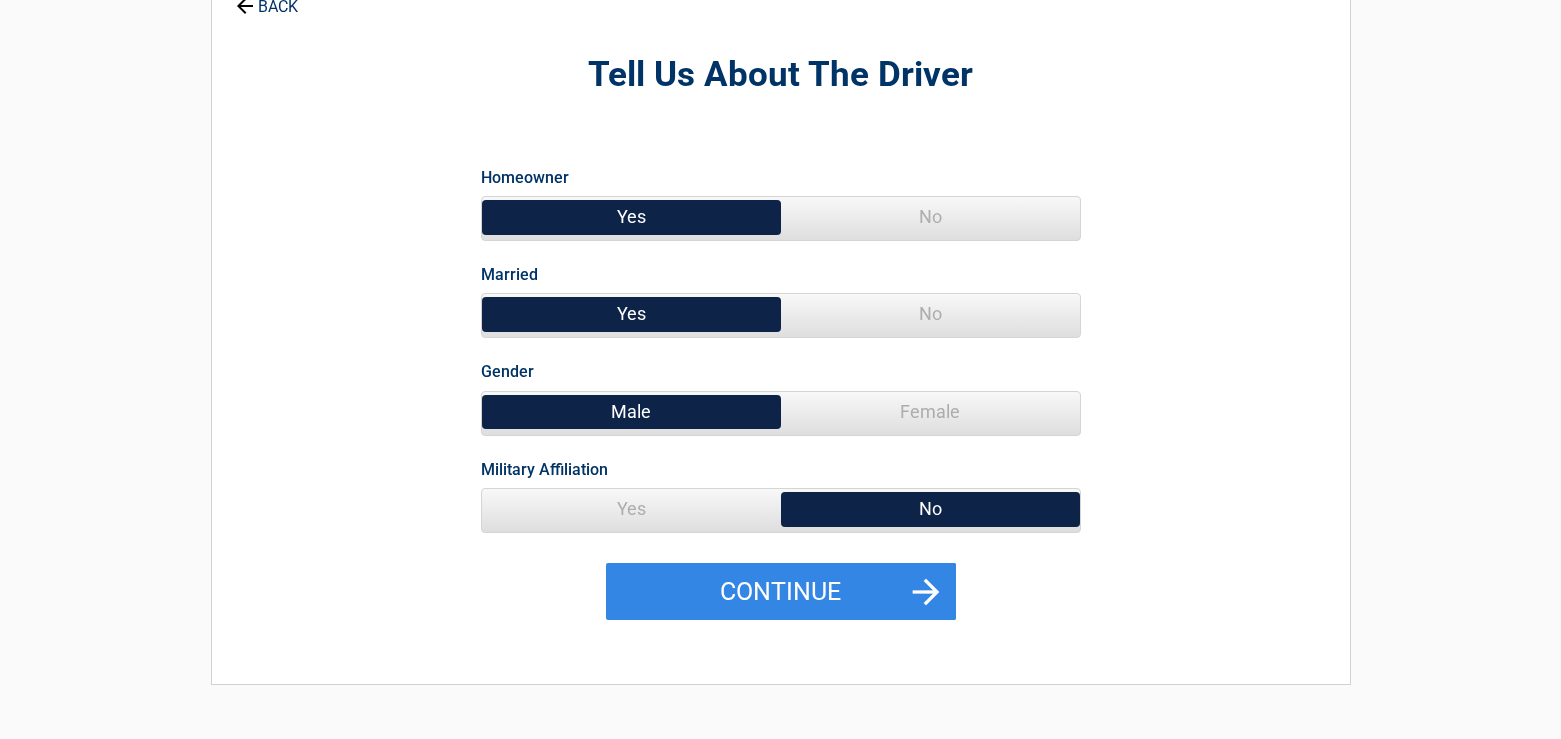 scroll, scrollTop: 102, scrollLeft: 0, axis: vertical 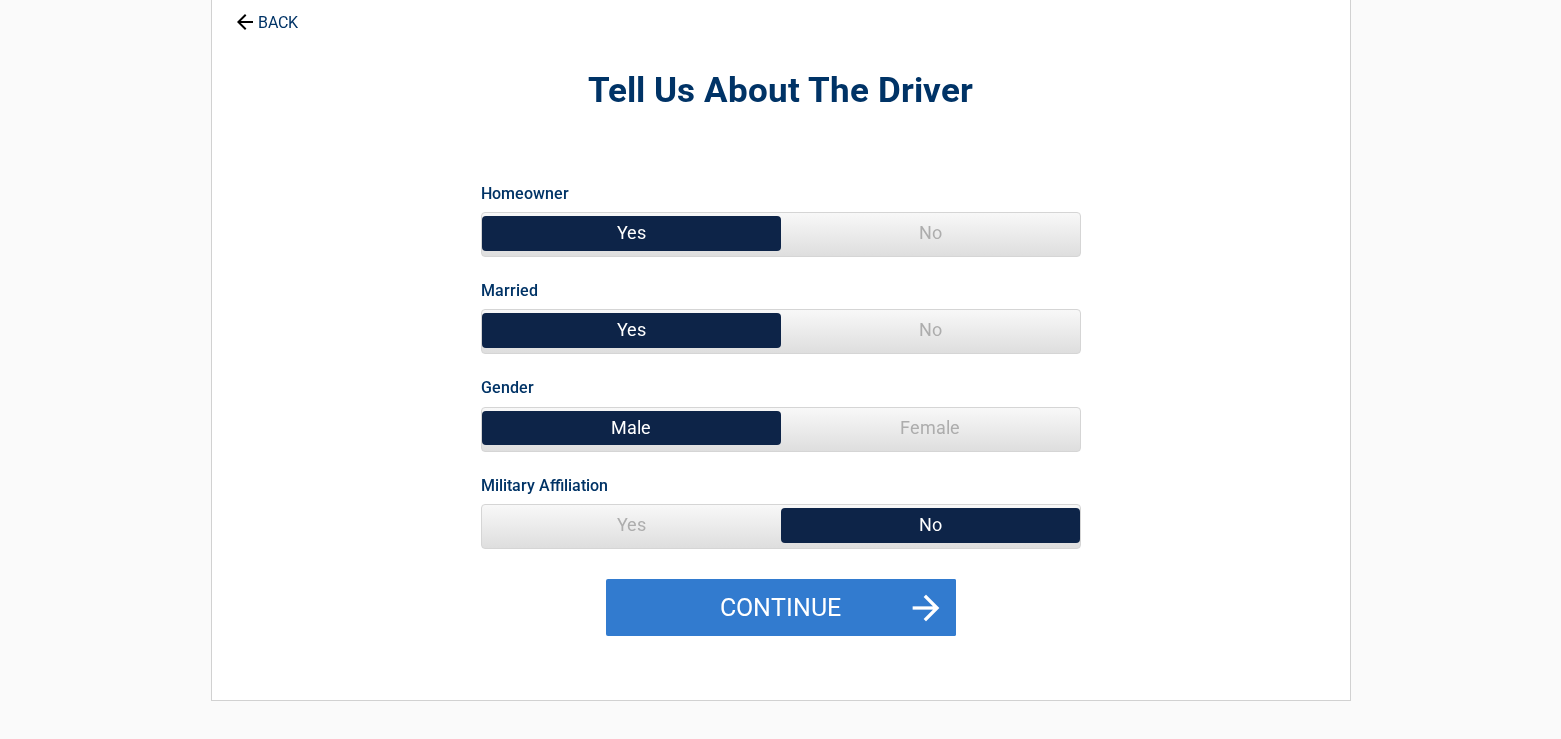 drag, startPoint x: 784, startPoint y: 601, endPoint x: 800, endPoint y: 601, distance: 16 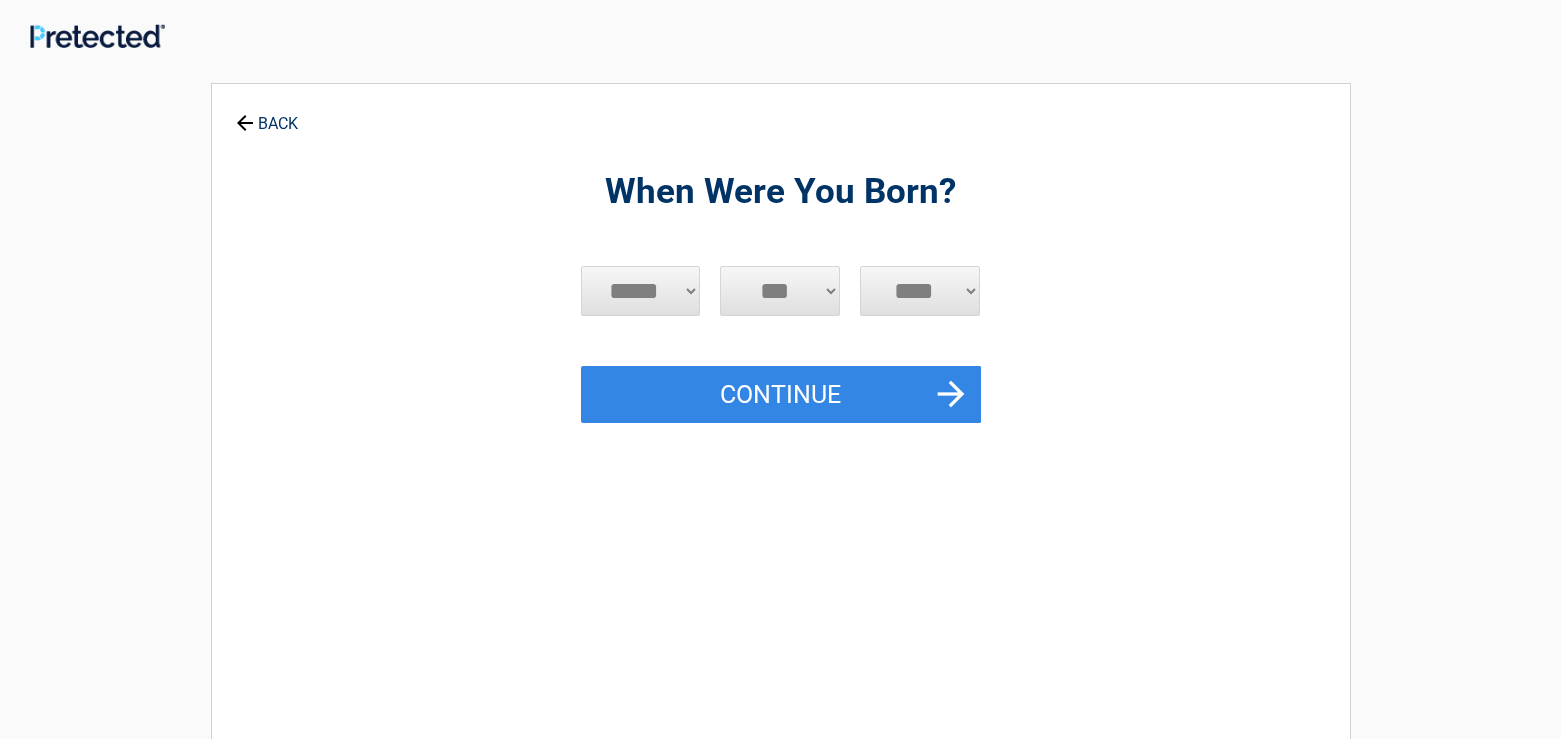 scroll, scrollTop: 0, scrollLeft: 0, axis: both 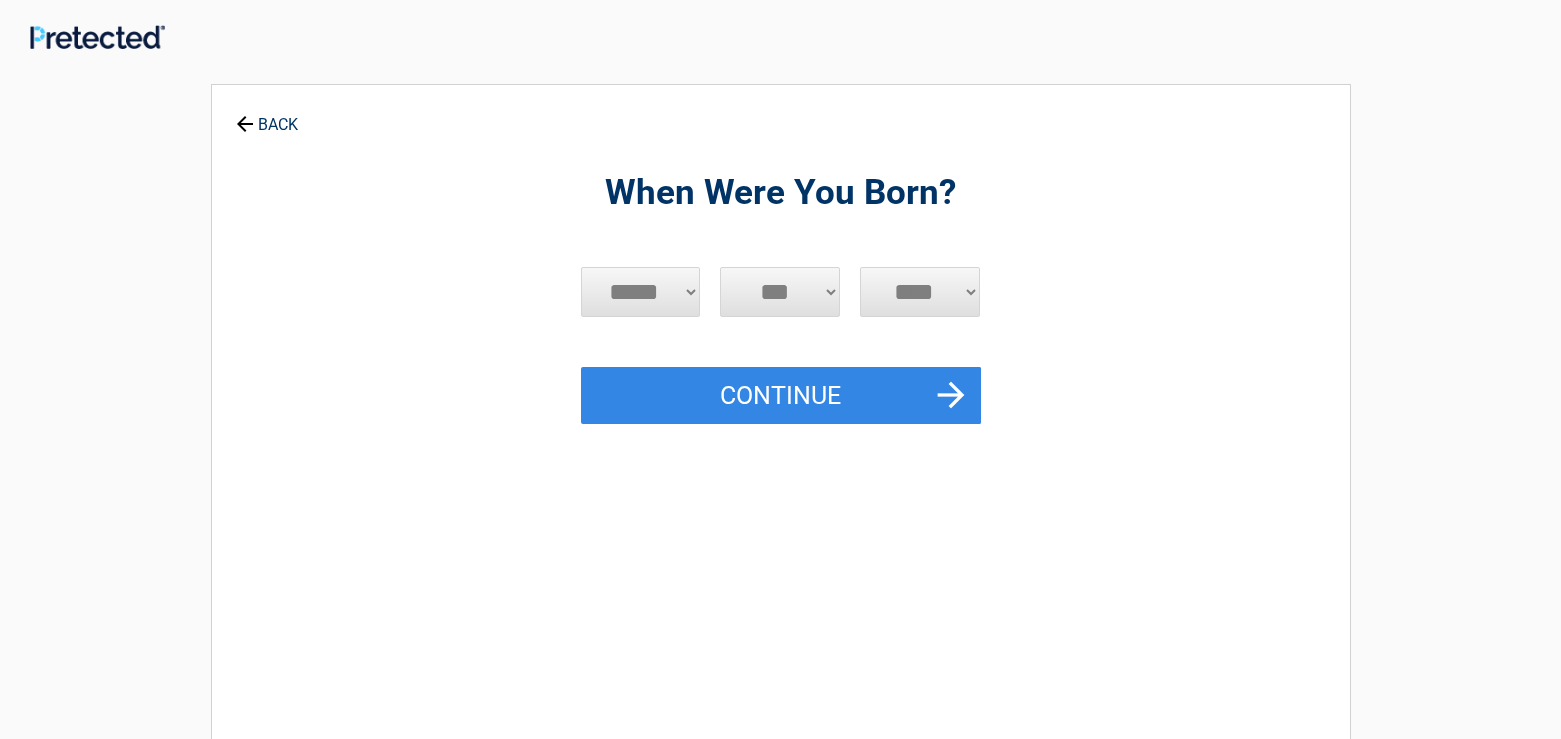 click on "*****
***
***
***
***
***
***
***
***
***
***
***
***" at bounding box center (641, 292) 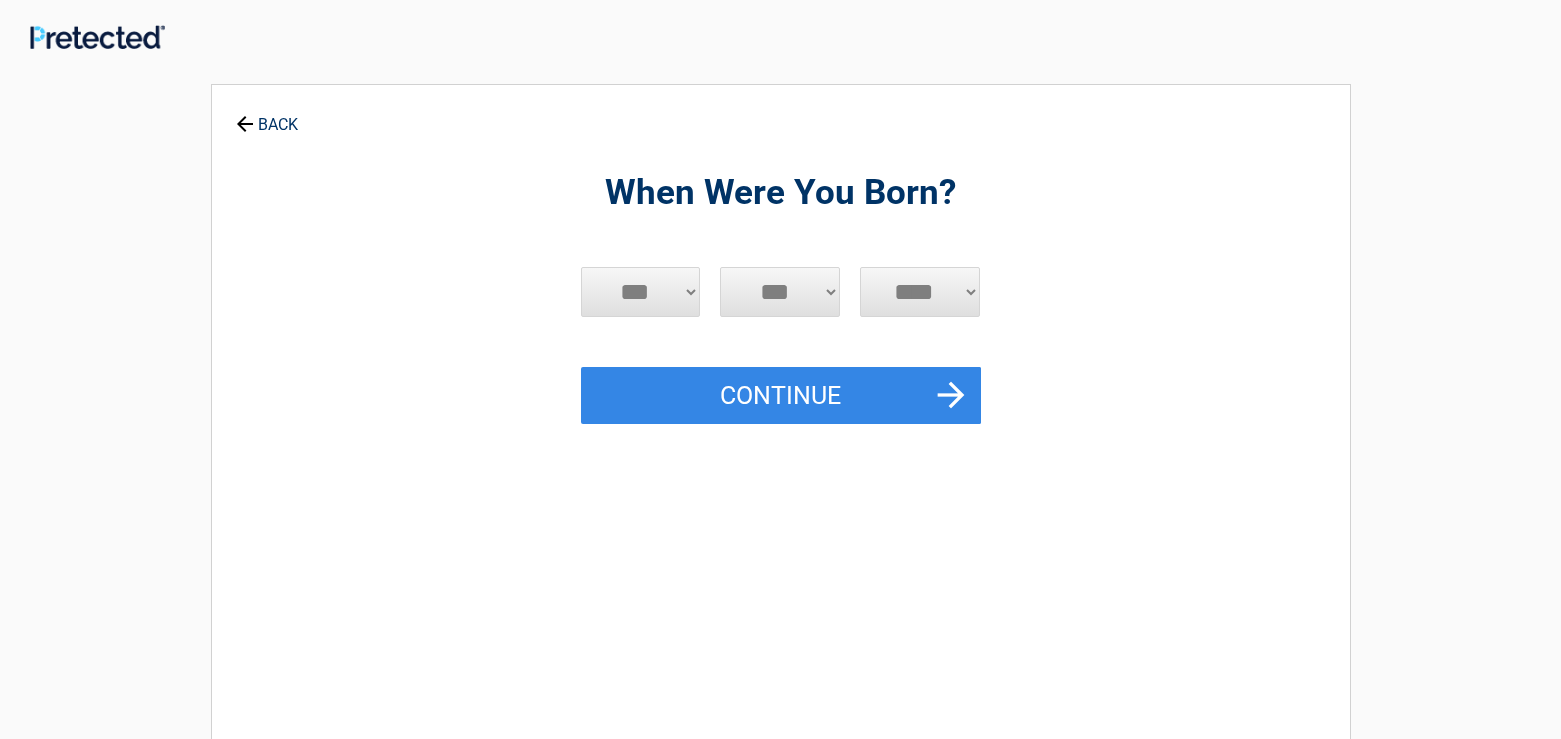 click on "***" at bounding box center [0, 0] 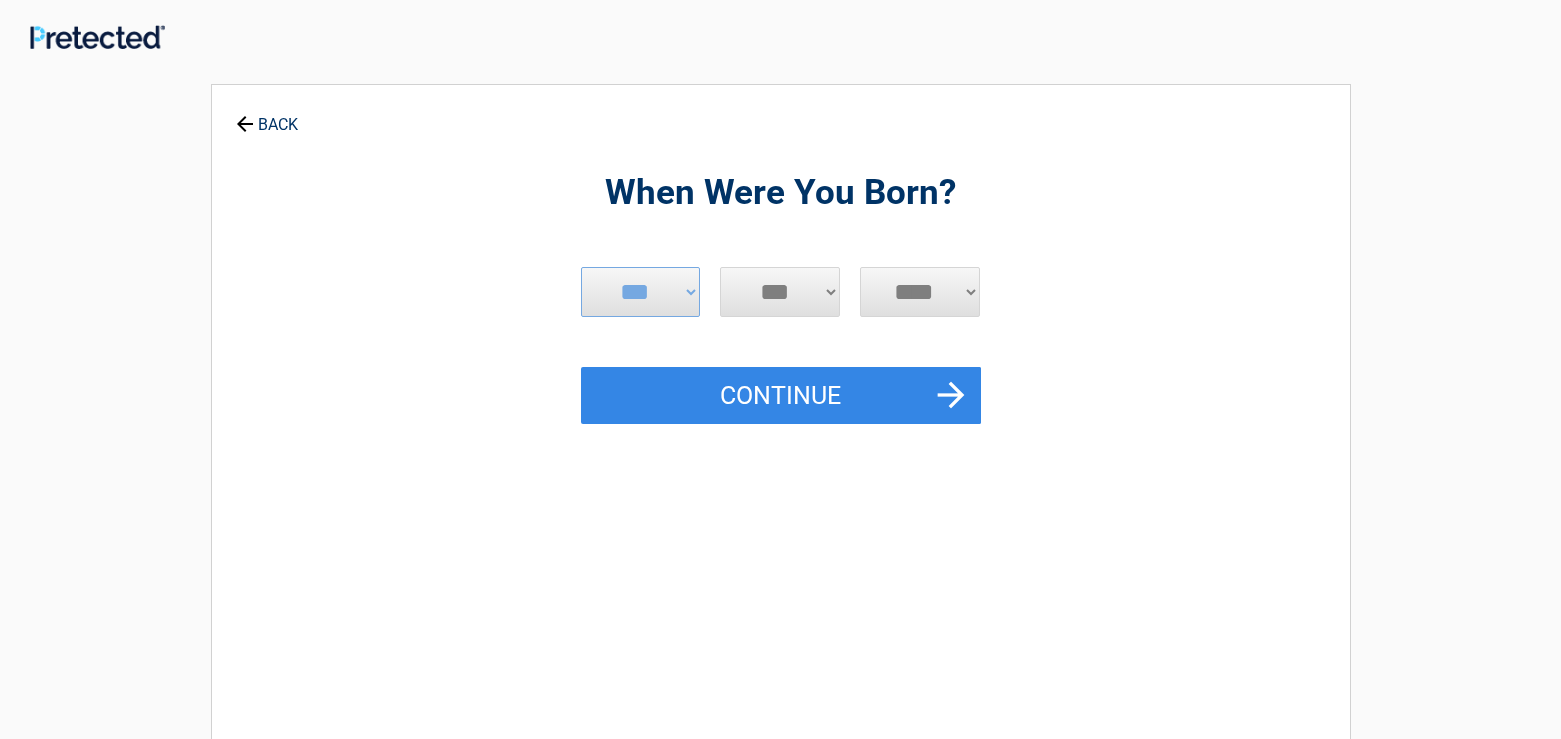 click on "*** * * * * * * * * * ** ** ** ** ** ** ** ** ** ** ** ** ** ** ** ** ** ** ** ** **" at bounding box center [780, 292] 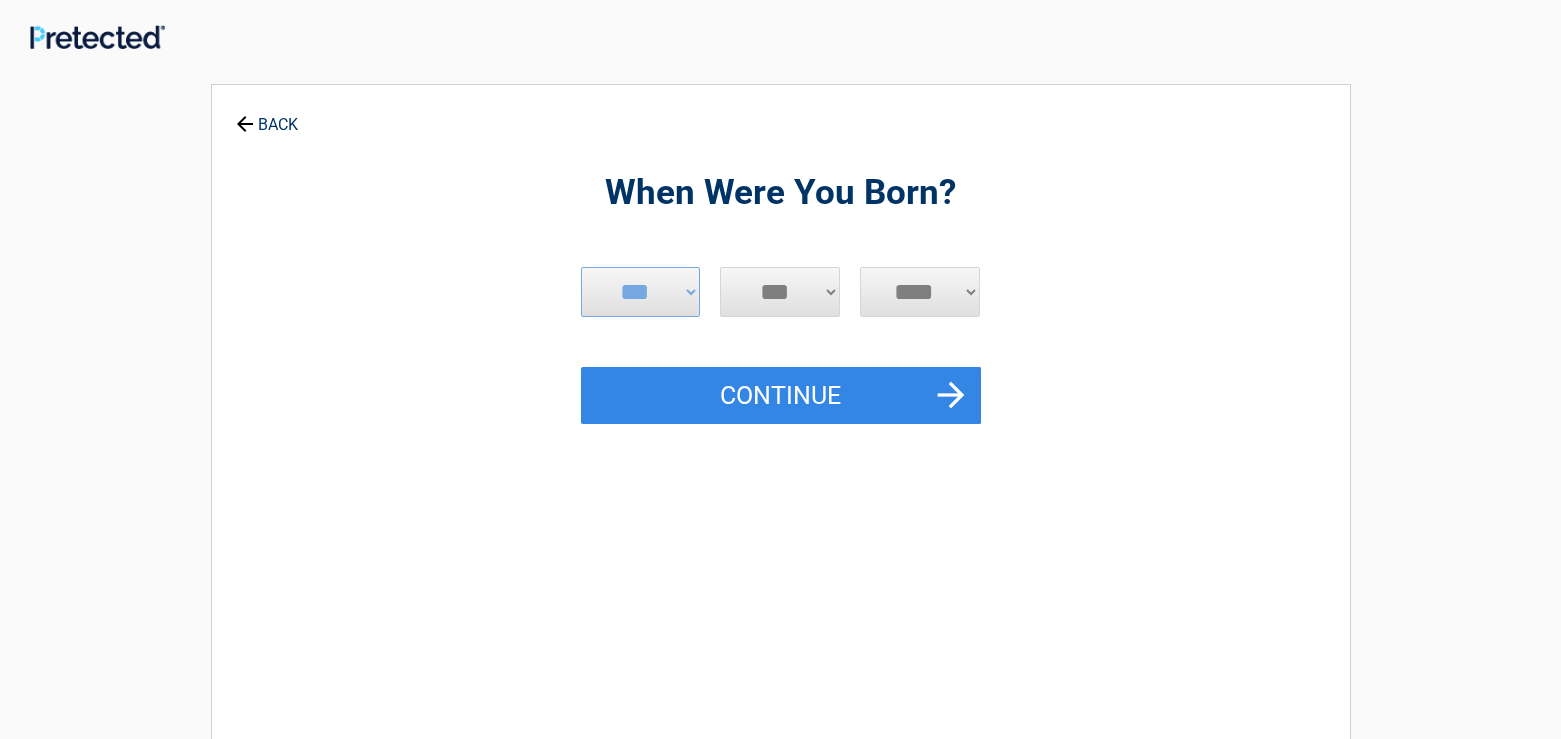 select on "**" 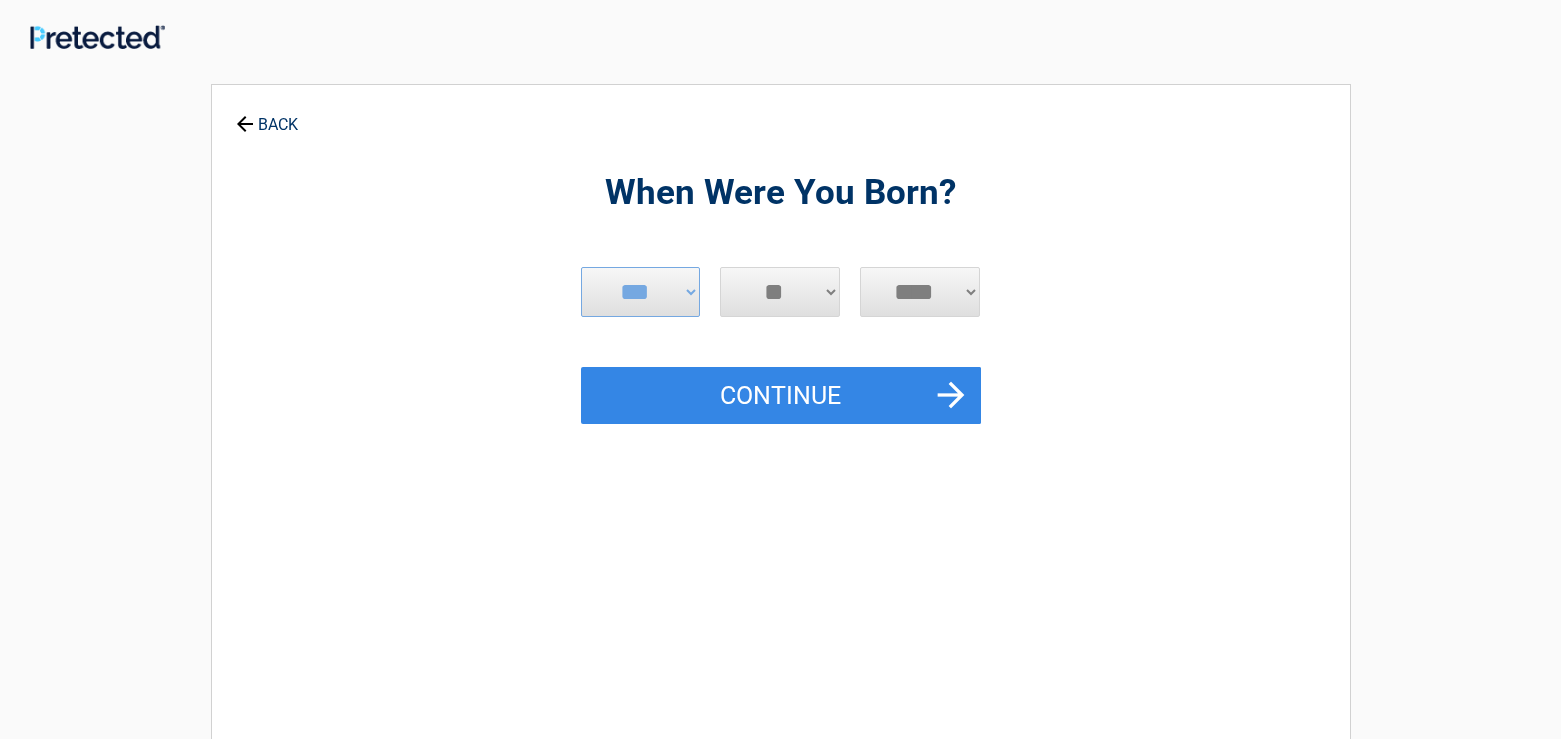 click on "**" at bounding box center (0, 0) 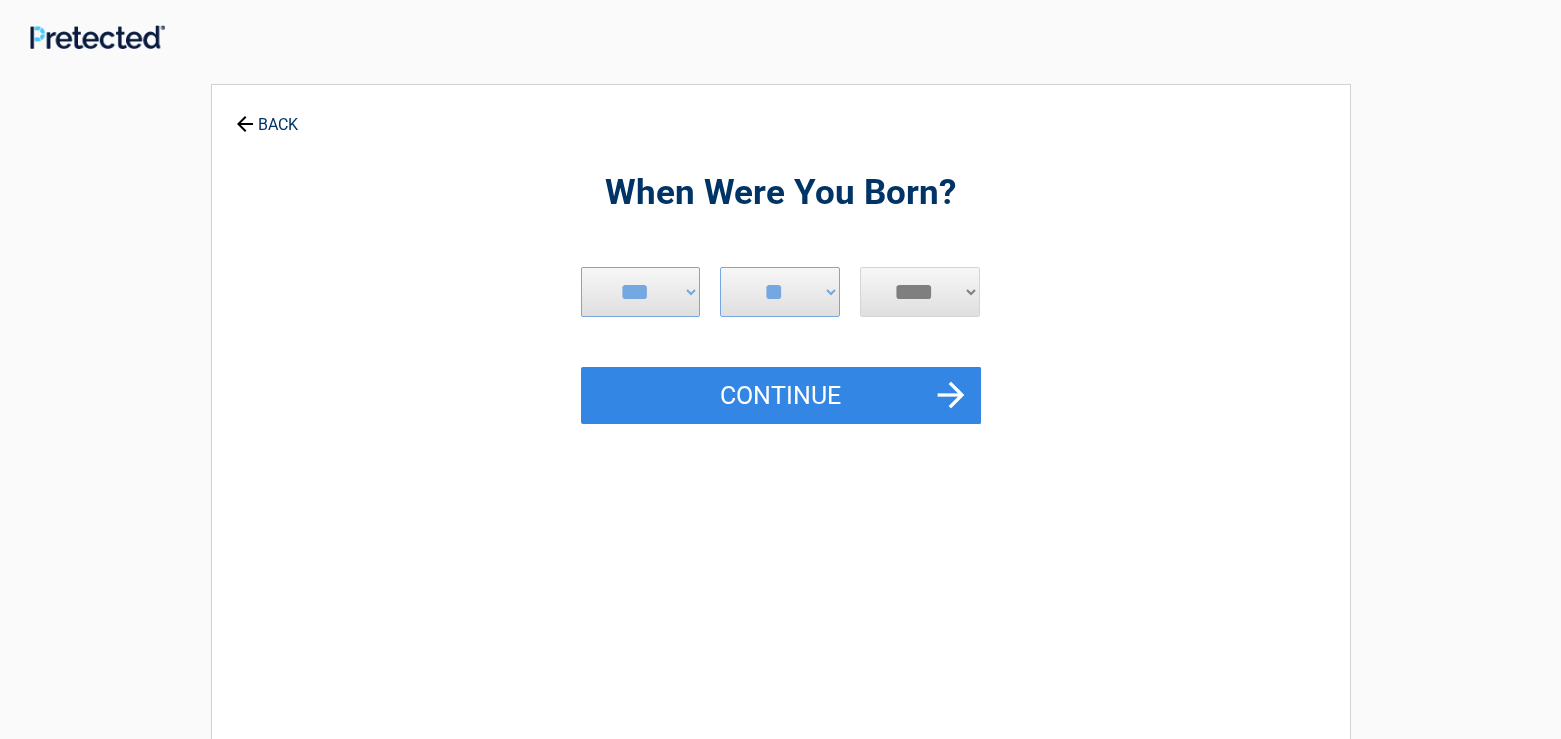 click on "****
****
****
****
****
****
****
****
****
****
****
****
****
****
****
****
****
****
****
****
****
****
****
****
****
****
****
****
****
****
****
****
****
****
****
****
****
****
****
****
****
****
****
****
****
****
****
****
****
****
****
****
****
****
****
****
****
****
****
****
****
****
****
****" at bounding box center (920, 292) 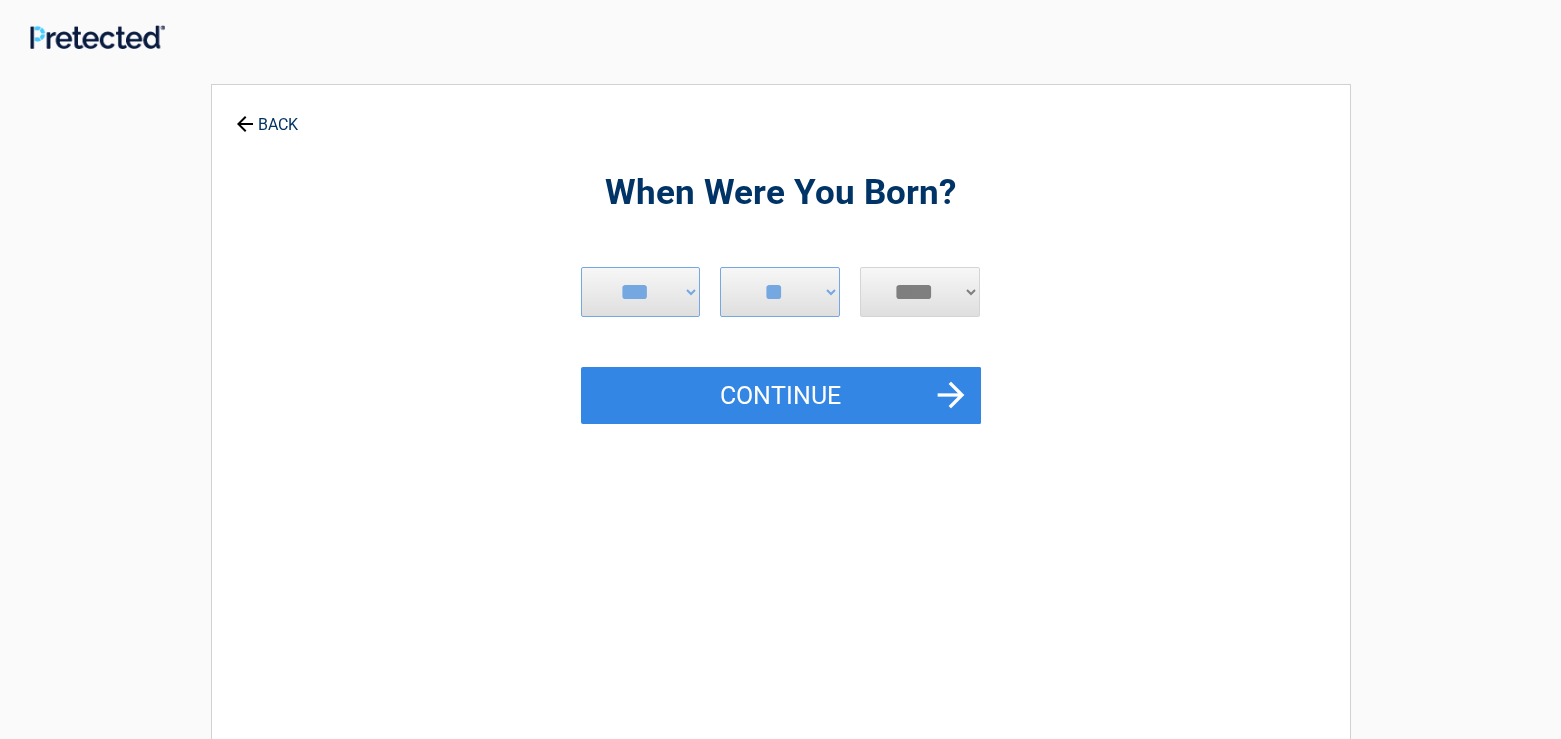 select on "****" 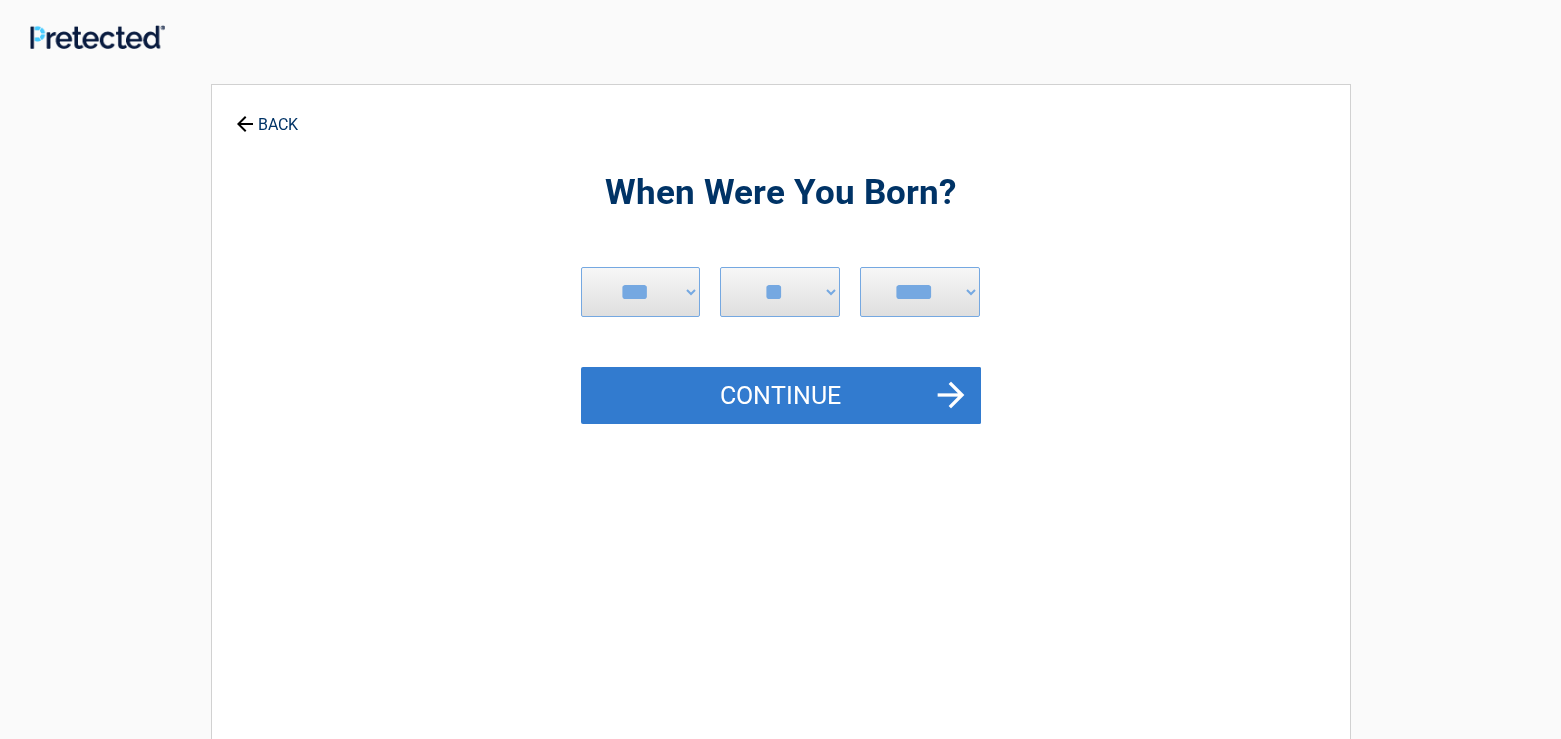 drag, startPoint x: 783, startPoint y: 380, endPoint x: 818, endPoint y: 385, distance: 35.35534 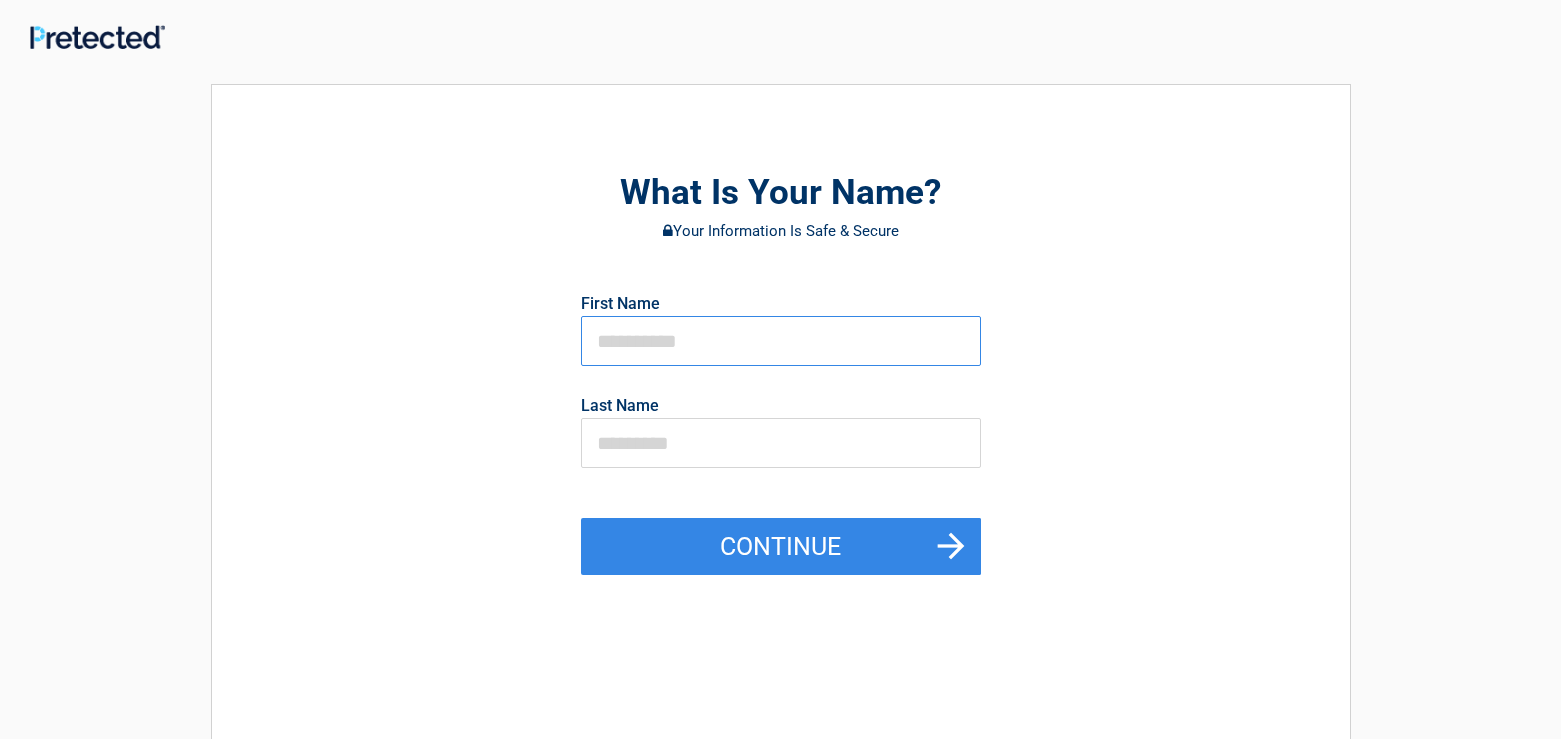 click at bounding box center (781, 341) 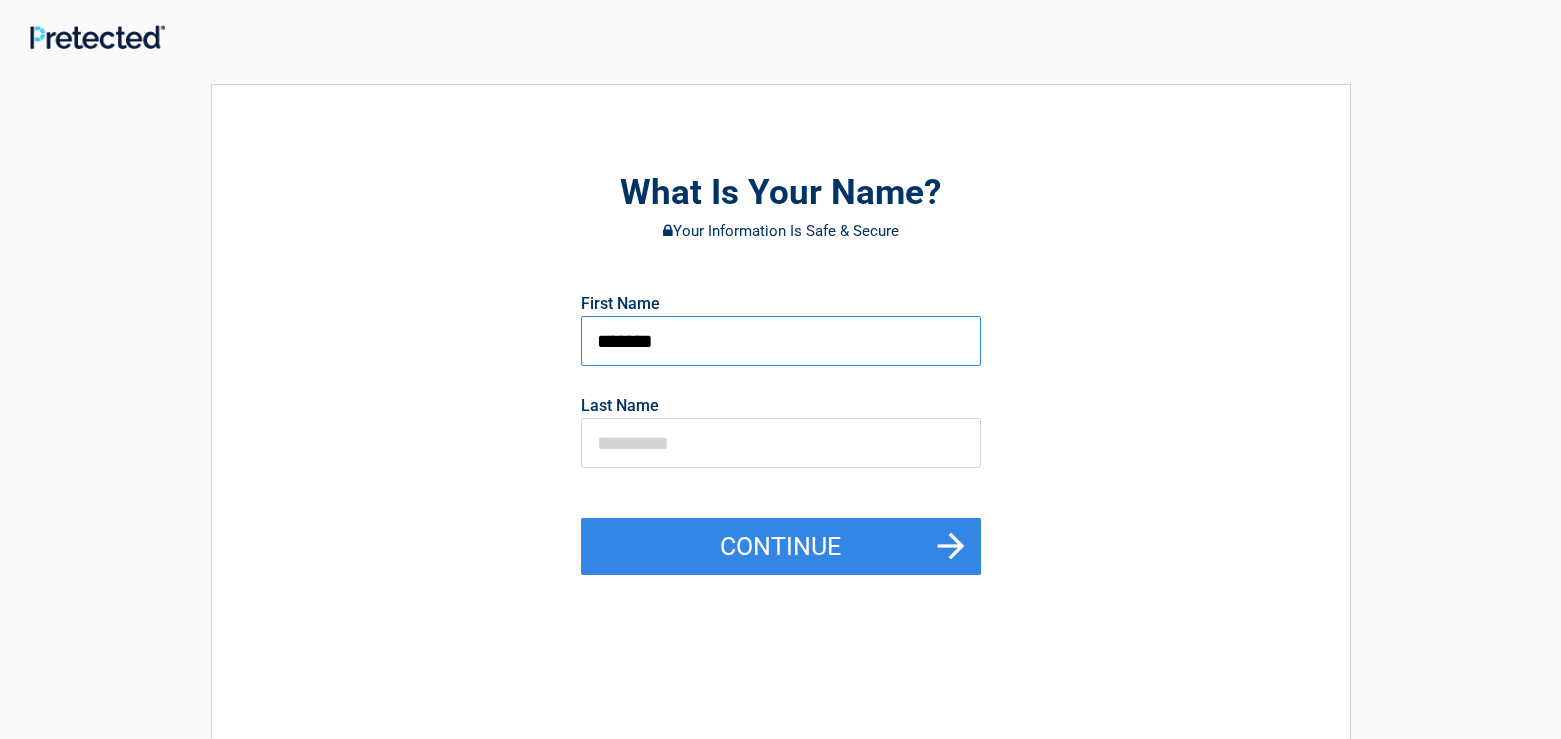 type on "*******" 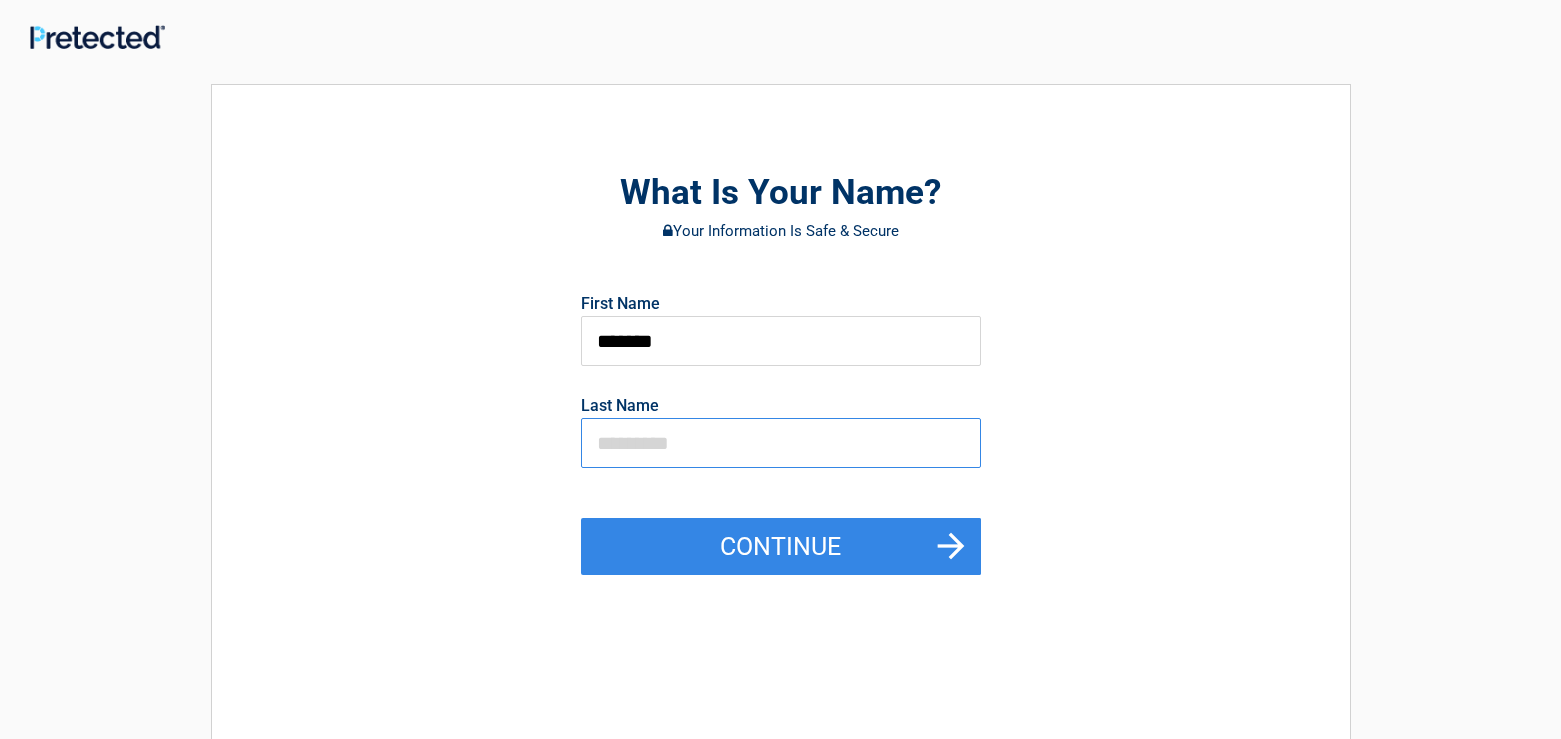 drag, startPoint x: 756, startPoint y: 432, endPoint x: 796, endPoint y: 437, distance: 40.311287 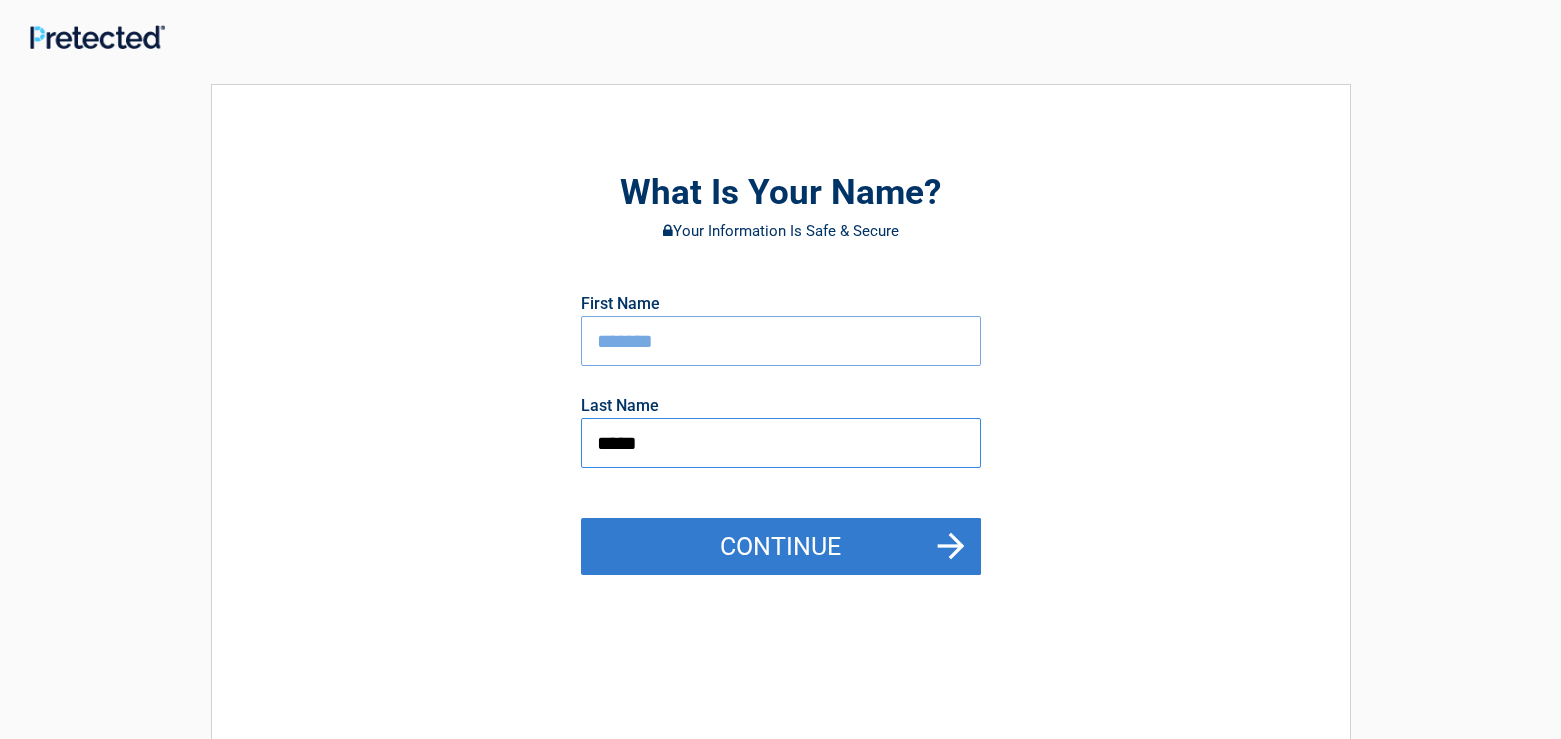 type on "*****" 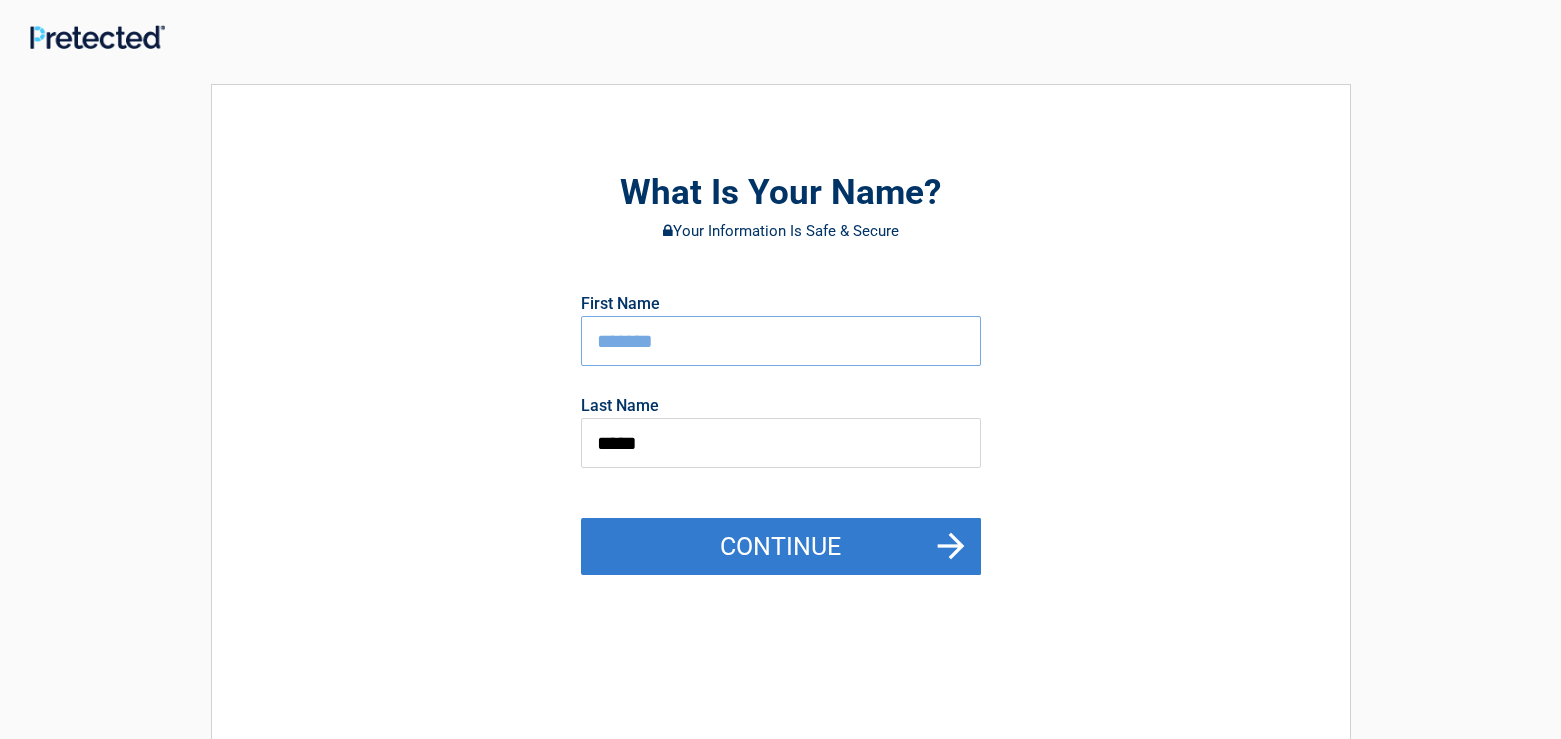 click on "Continue" at bounding box center (781, 547) 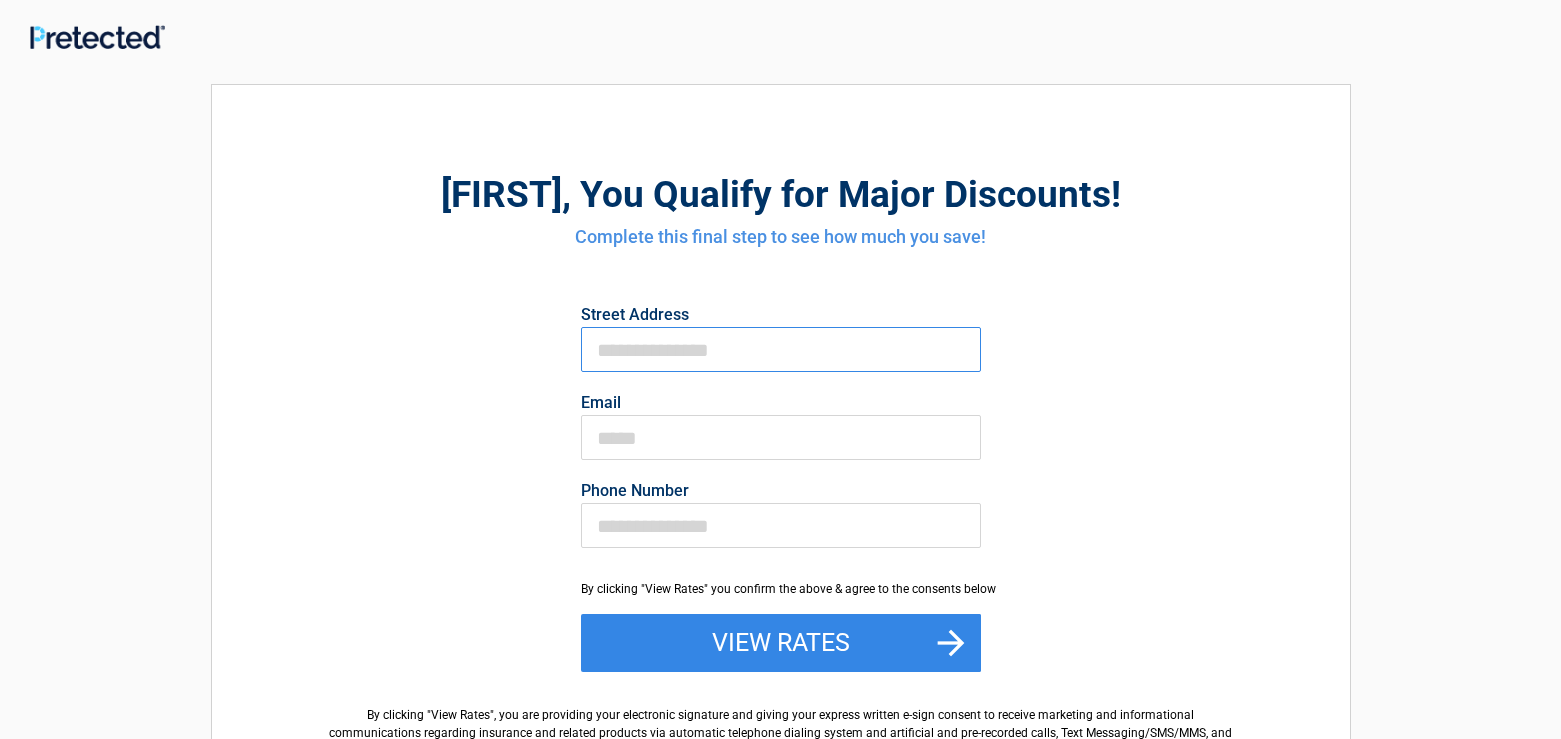 click on "First Name" at bounding box center [781, 349] 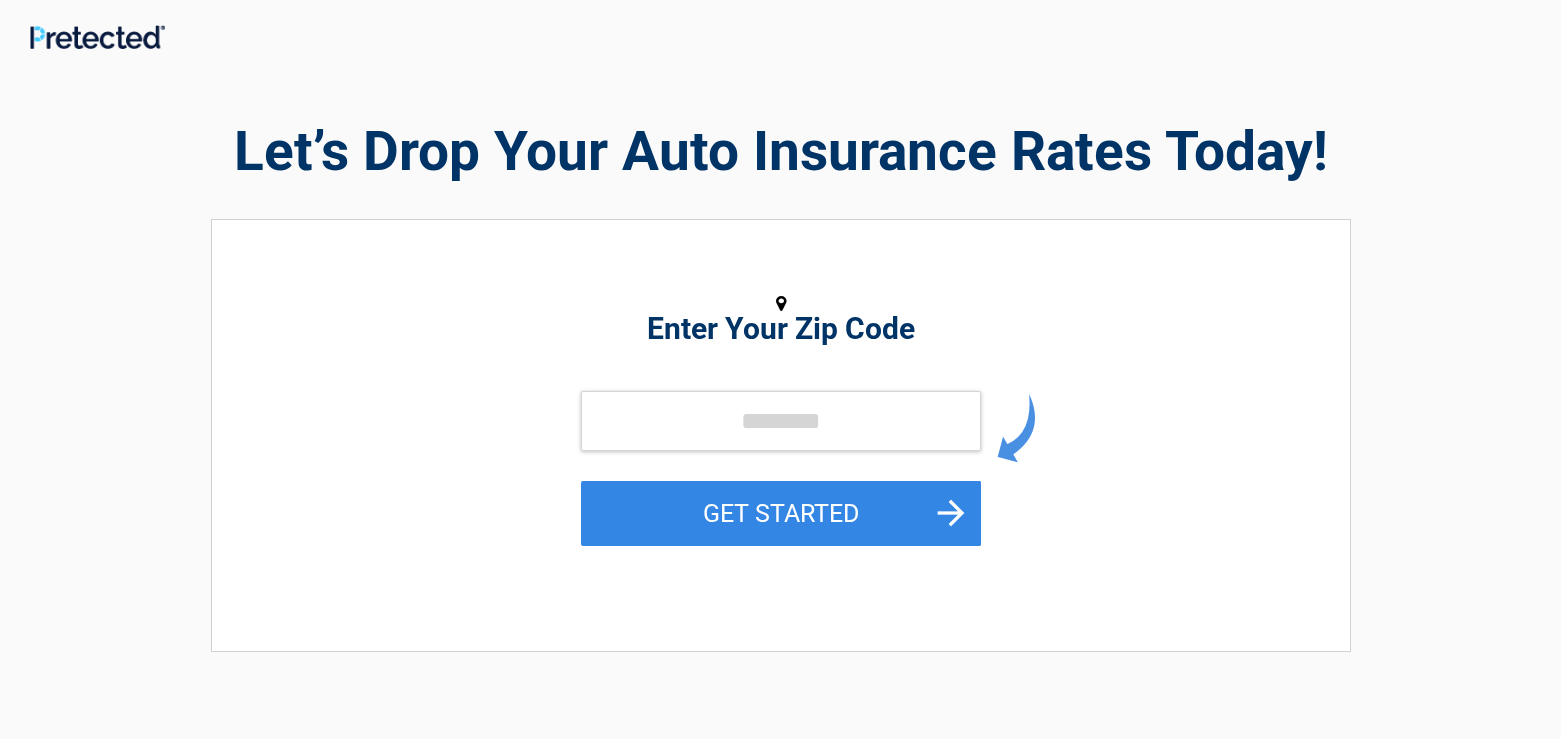 scroll, scrollTop: 0, scrollLeft: 0, axis: both 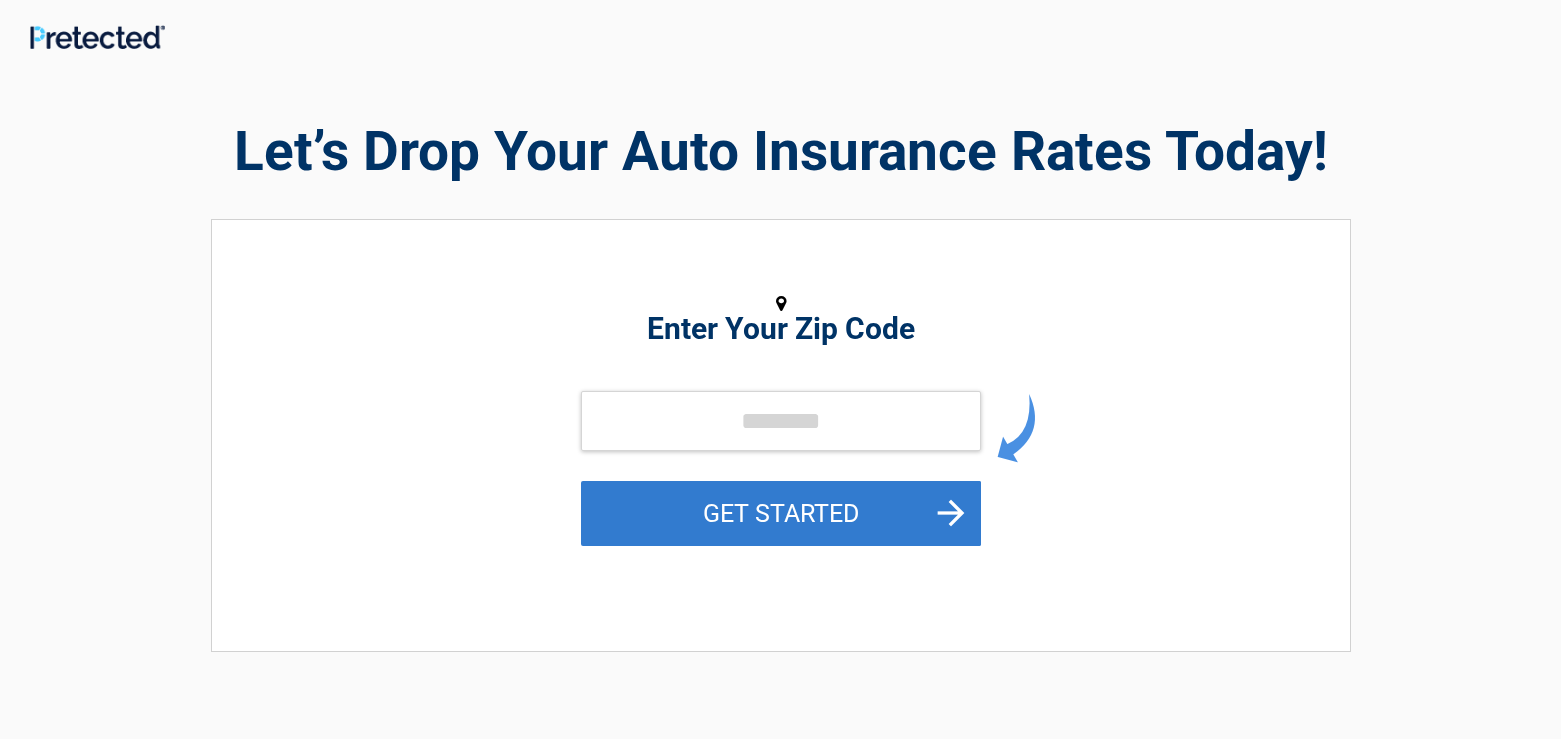 click on "GET STARTED" at bounding box center [781, 513] 